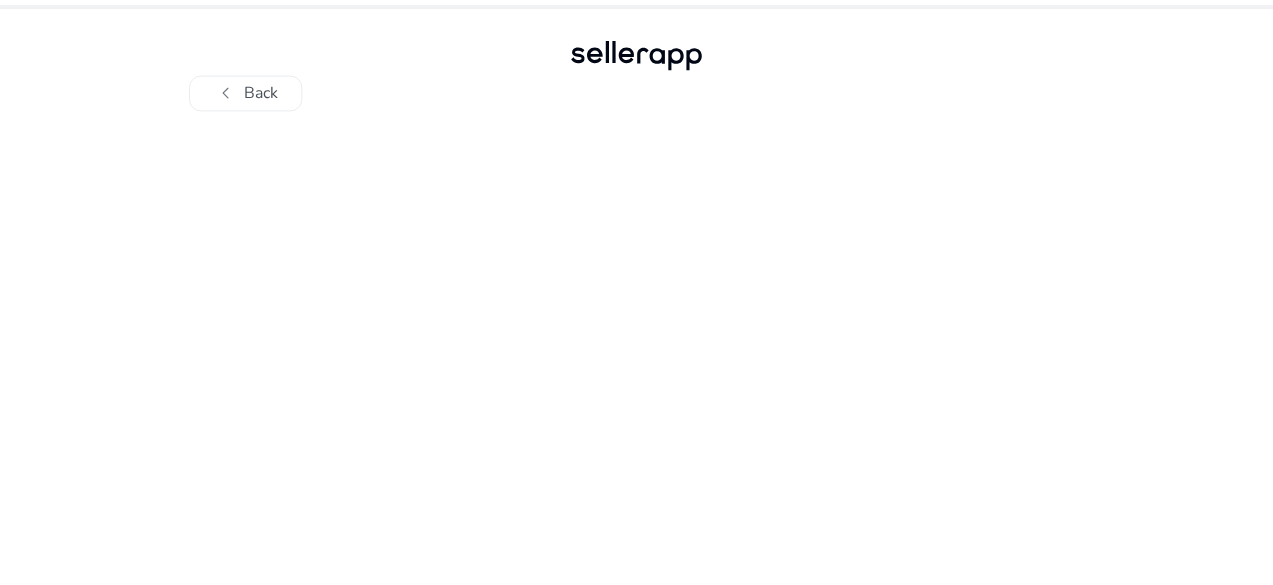 scroll, scrollTop: 0, scrollLeft: 0, axis: both 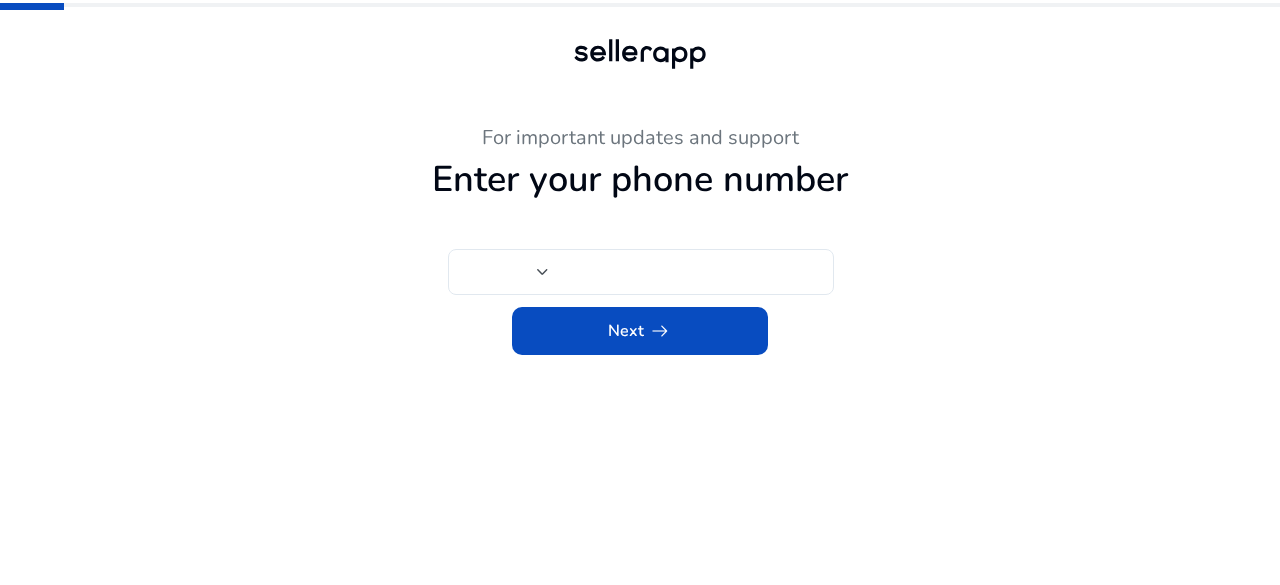 type on "***" 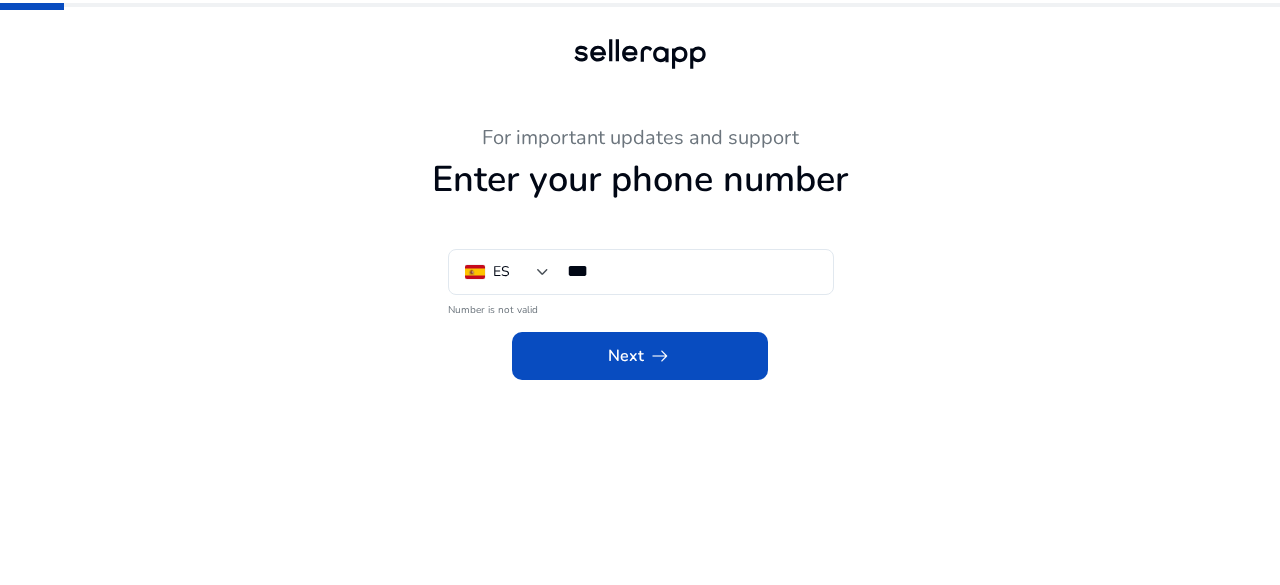 click on "For important updates and support Enter your phone number ES [PHONE] Number is not valid  Next   arrow_right_alt" 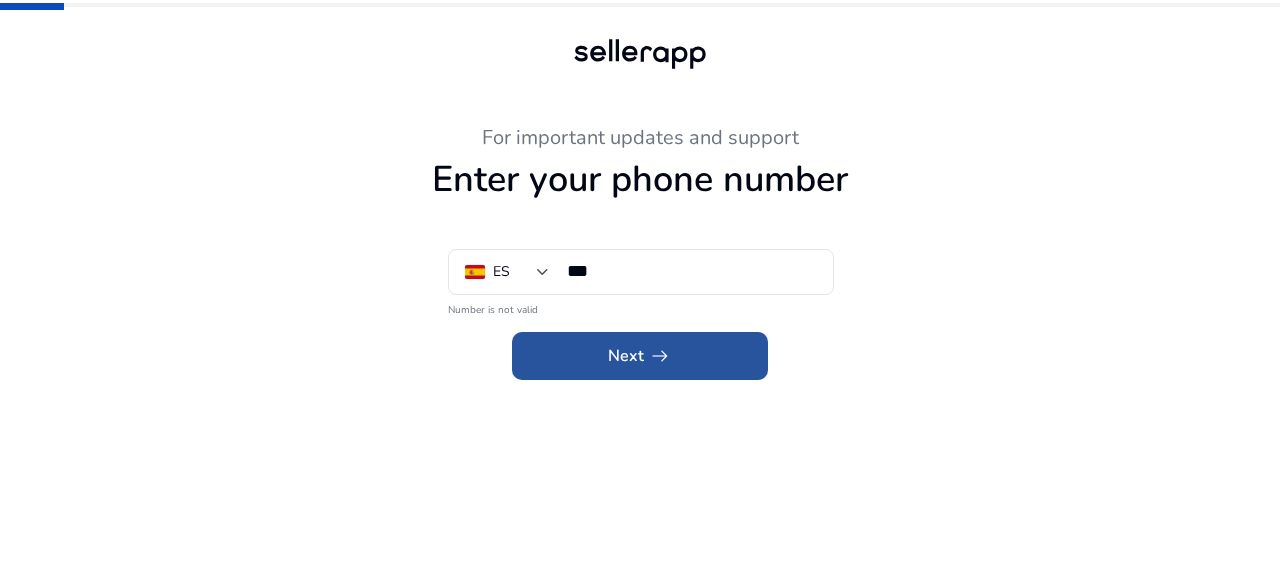 click on "Next   arrow_right_alt" 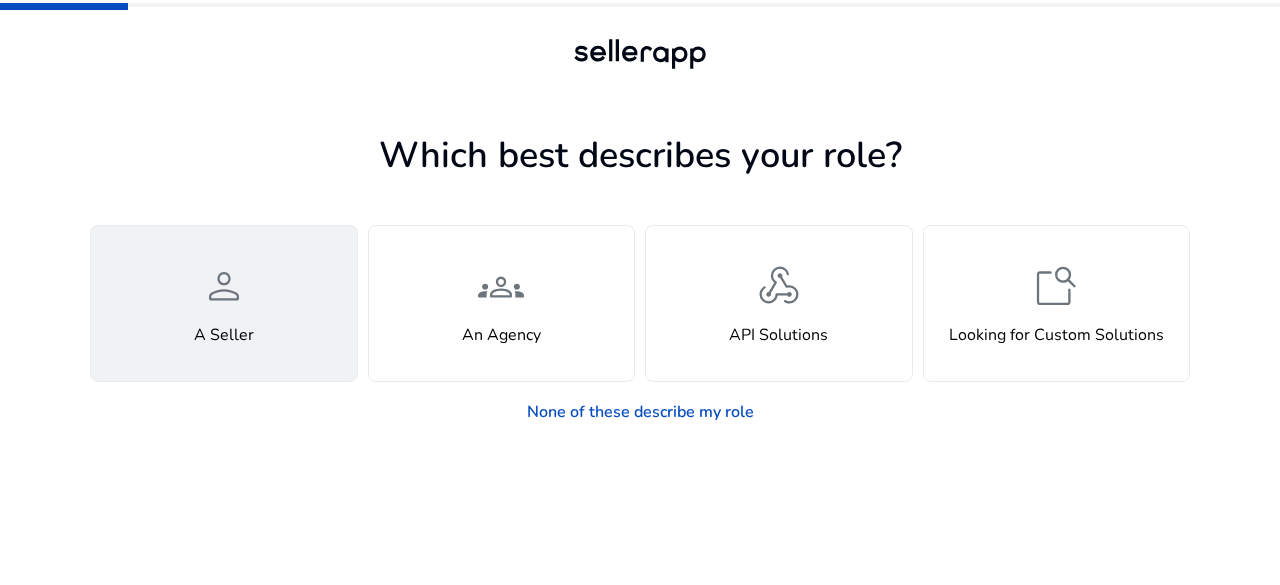 click on "person  A Seller" 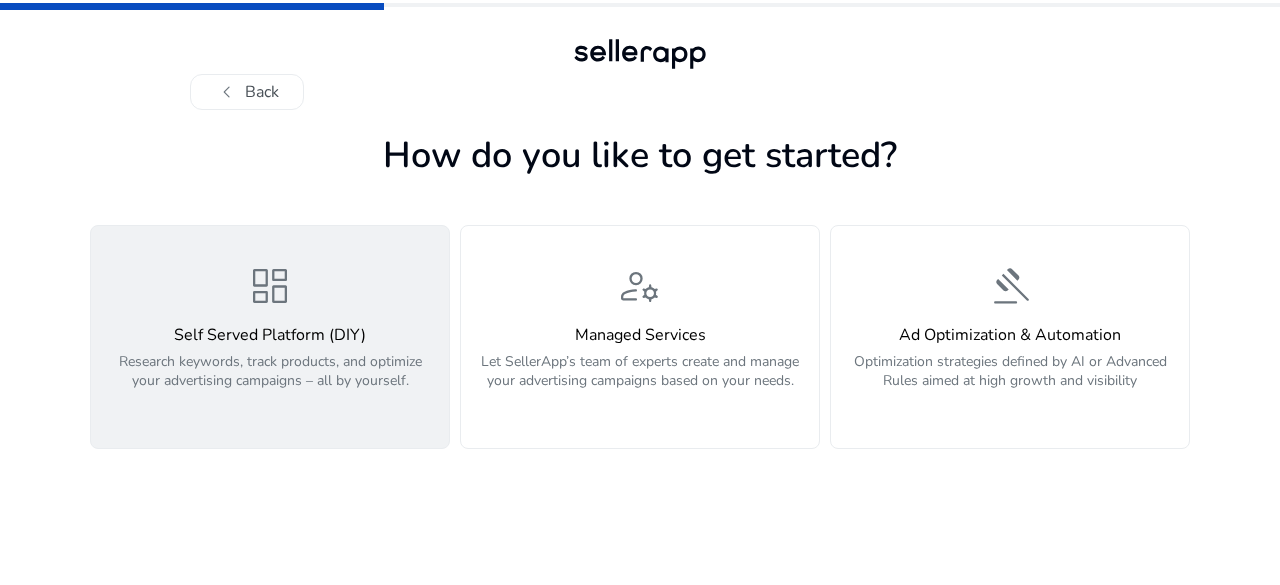 click on "dashboard  Self Served Platform (DIY)  Research keywords, track products, and optimize your advertising campaigns – all by yourself." 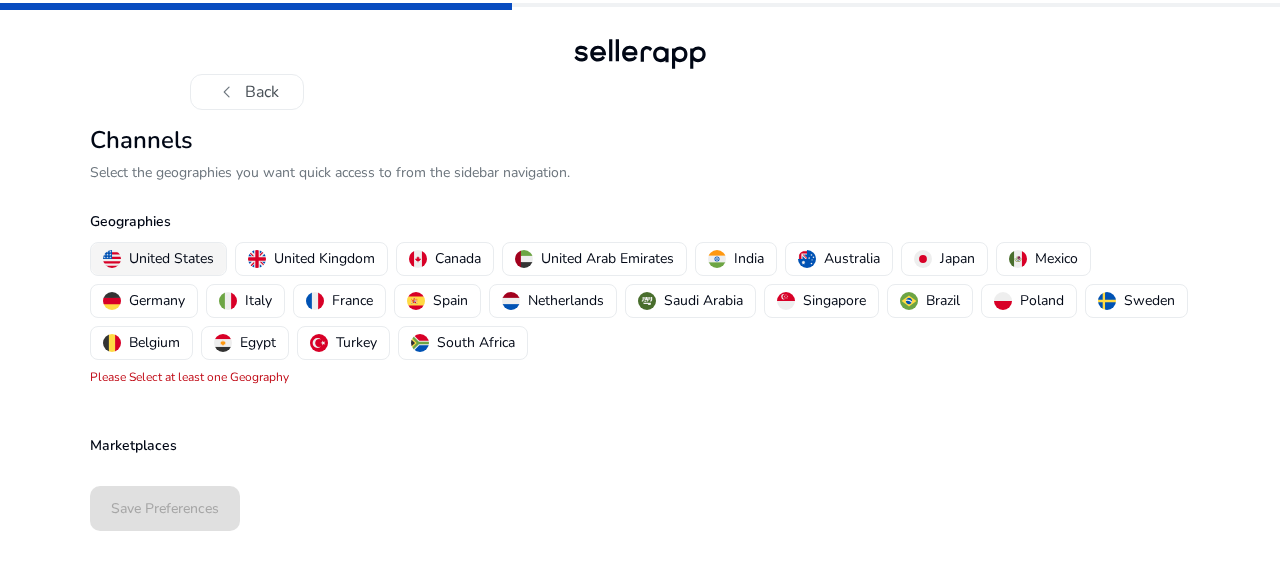 click on "United States" at bounding box center [171, 258] 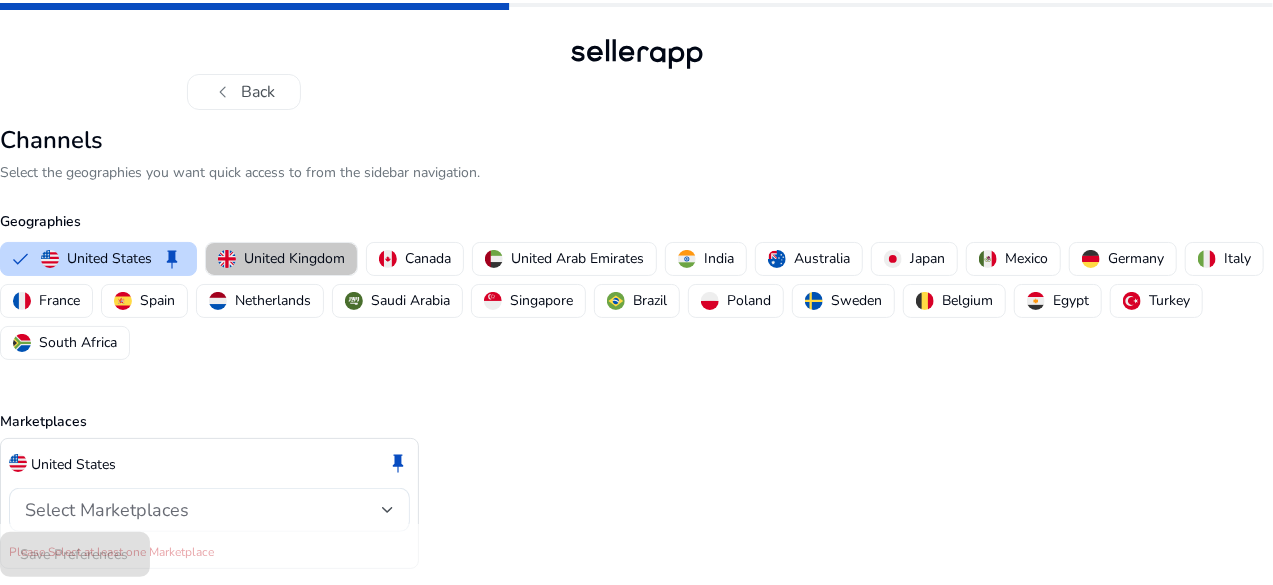 click on "United Kingdom" at bounding box center [294, 258] 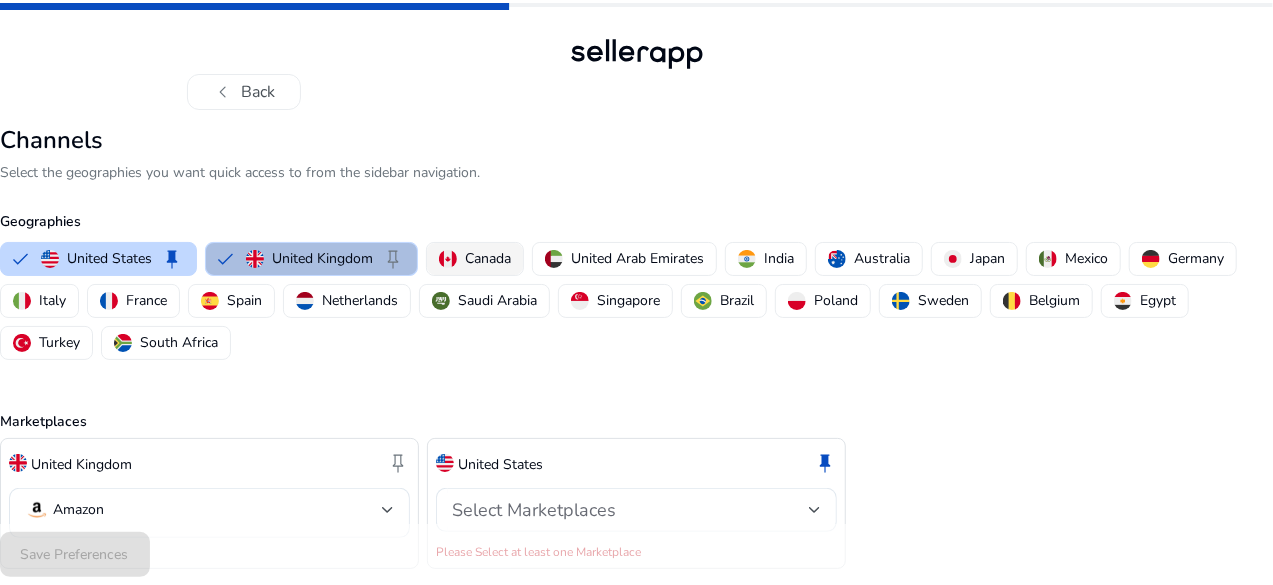 click on "Canada" at bounding box center (488, 258) 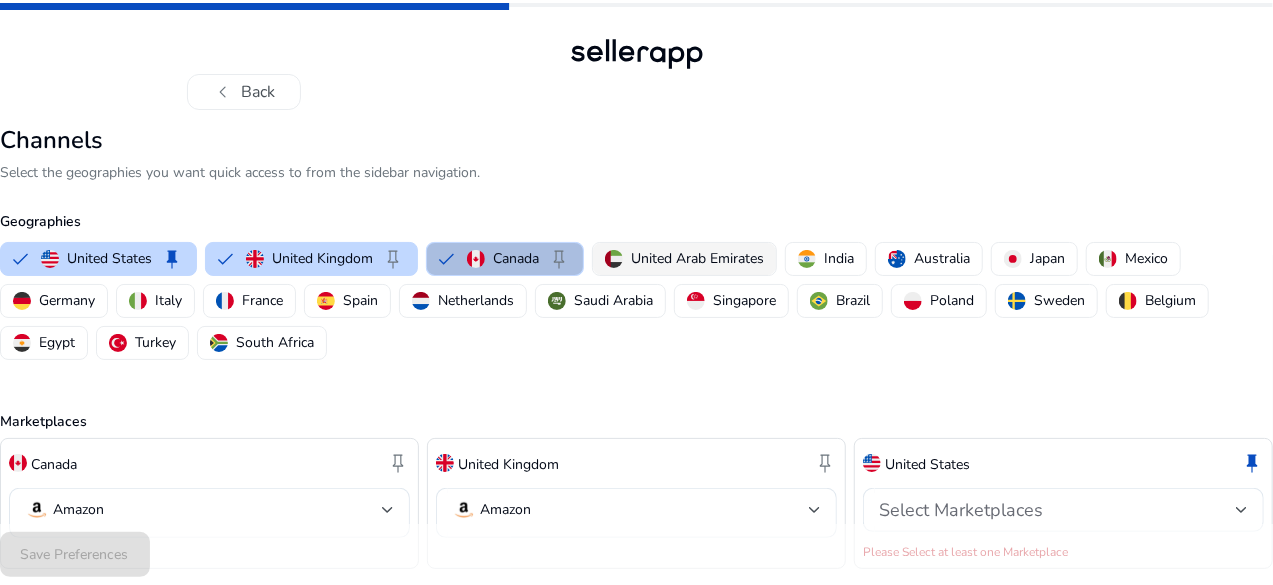 click on "United Arab Emirates" at bounding box center [697, 258] 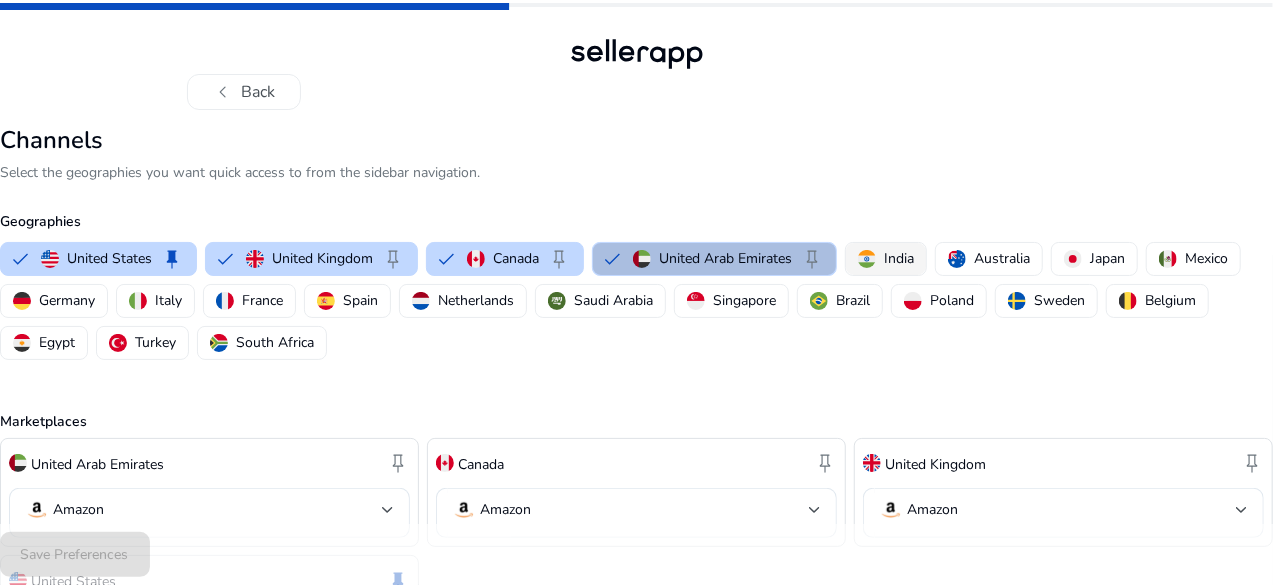 click on "India" at bounding box center [899, 258] 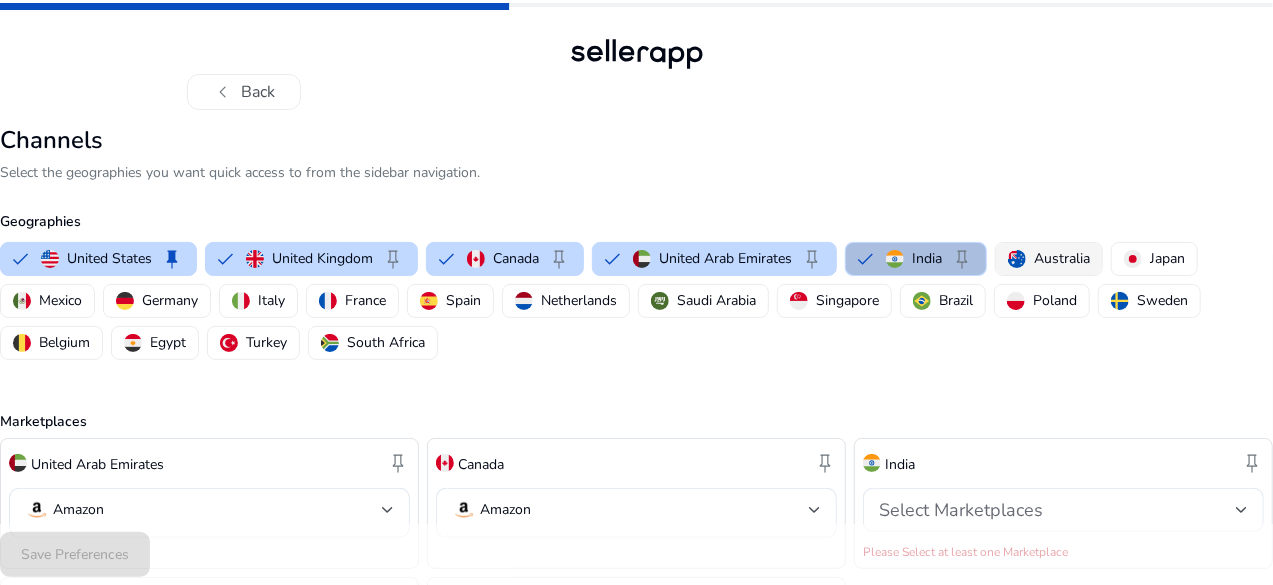 click on "Australia" at bounding box center (1062, 258) 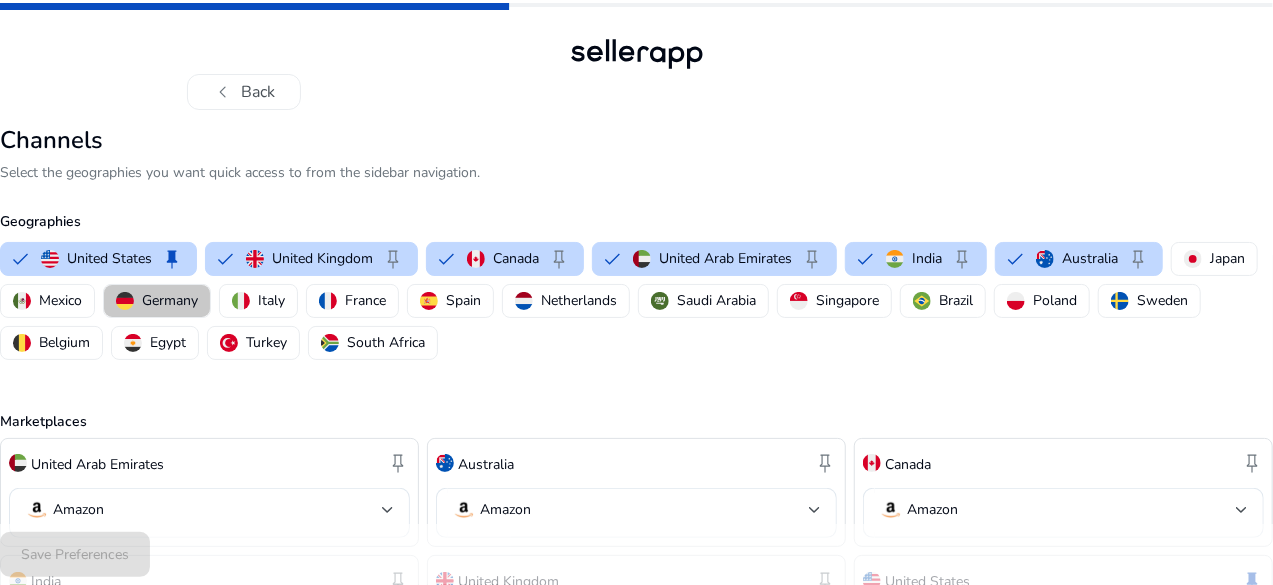 click on "Germany" at bounding box center (170, 300) 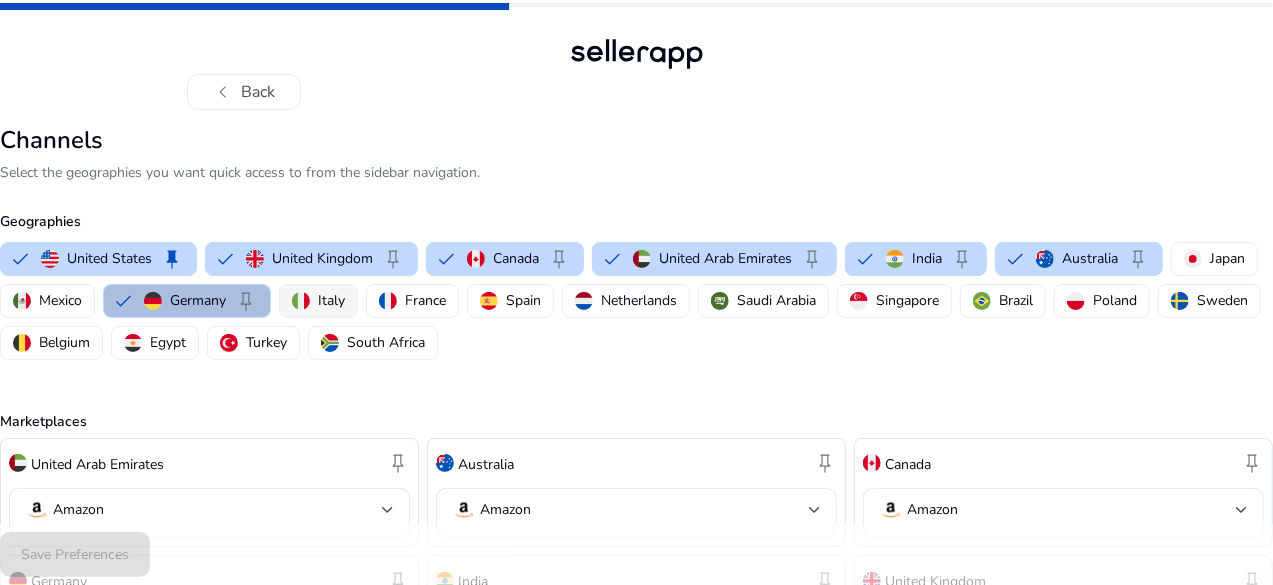 drag, startPoint x: 706, startPoint y: 301, endPoint x: 756, endPoint y: 302, distance: 50.01 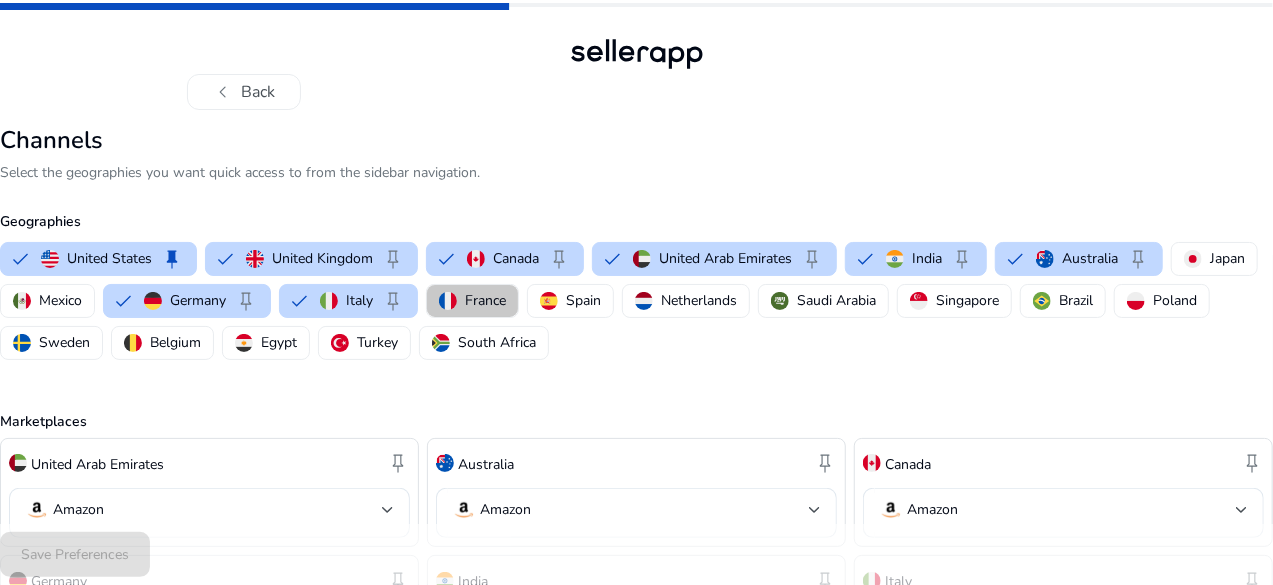 drag, startPoint x: 822, startPoint y: 299, endPoint x: 860, endPoint y: 298, distance: 38.013157 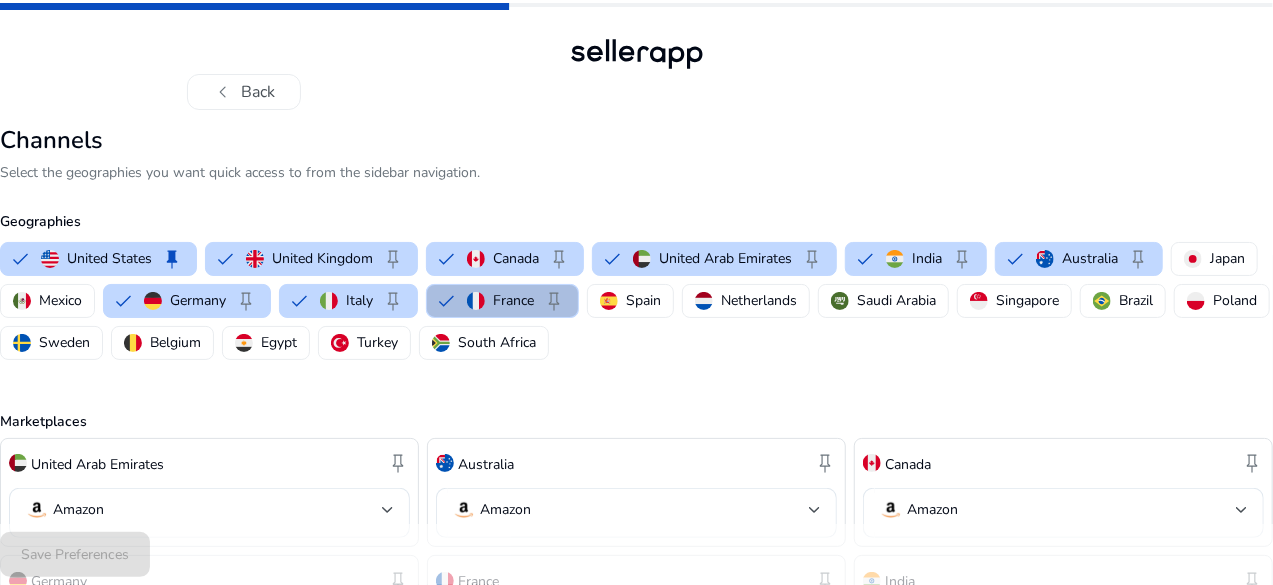 click at bounding box center (704, 301) 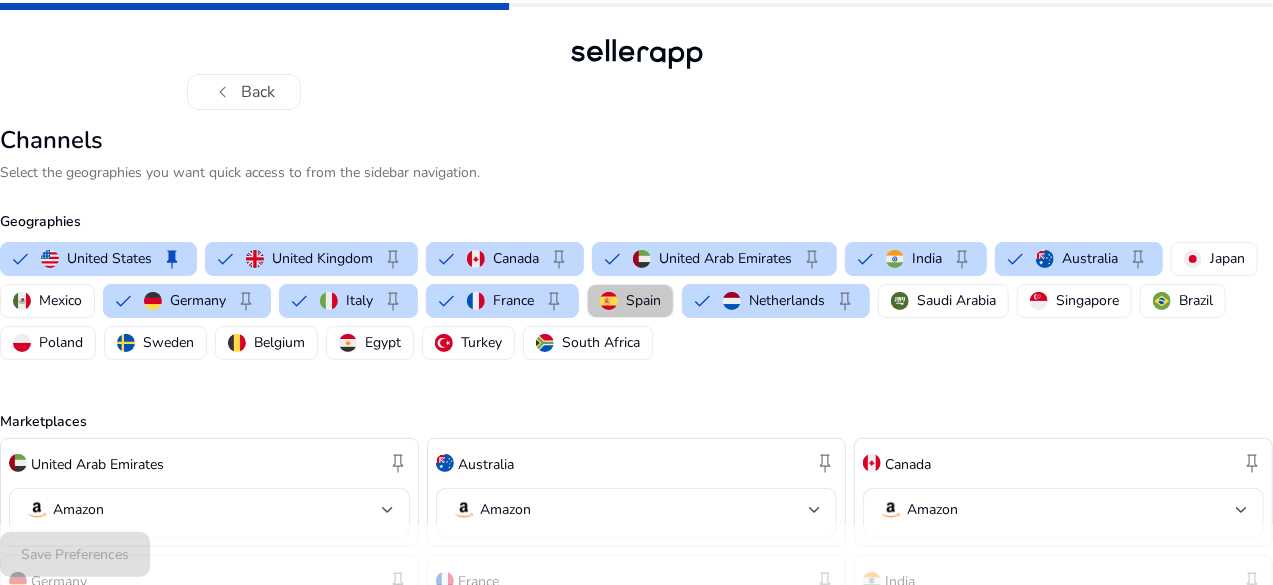 drag, startPoint x: 986, startPoint y: 301, endPoint x: 940, endPoint y: 301, distance: 46 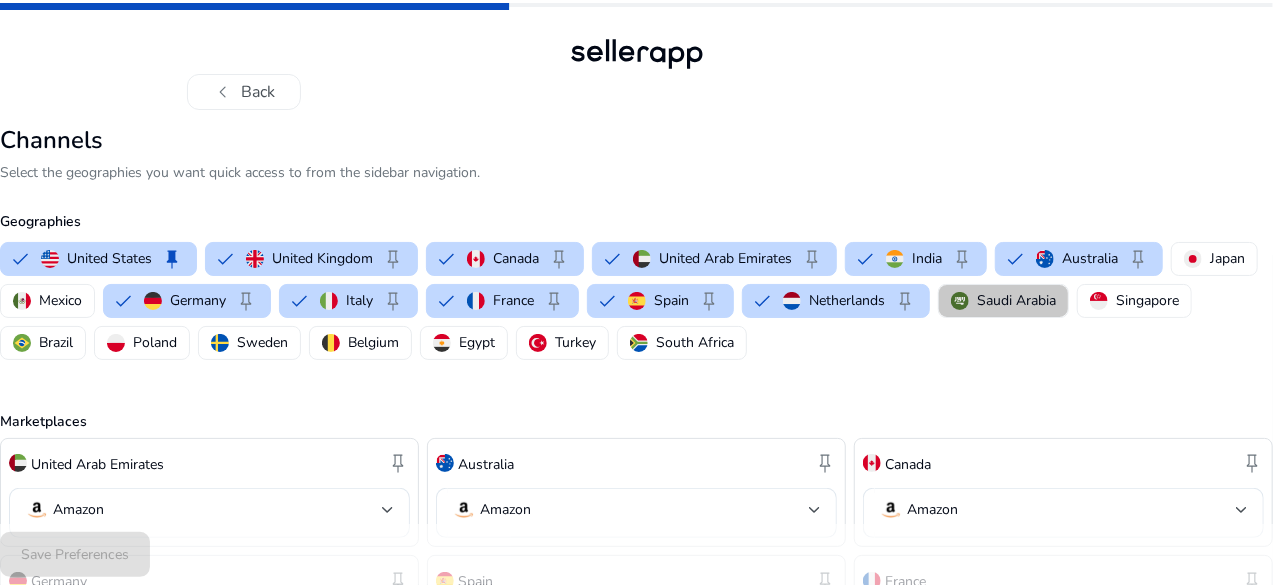 click on "Saudi Arabia" at bounding box center [1016, 300] 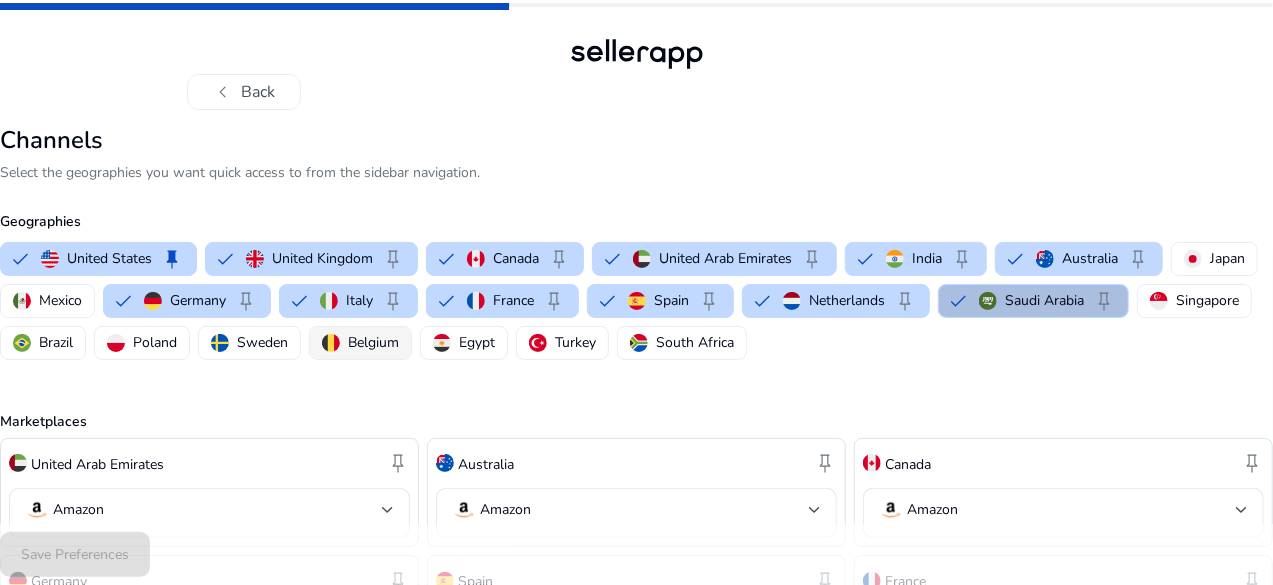 click on "Belgium" at bounding box center (373, 342) 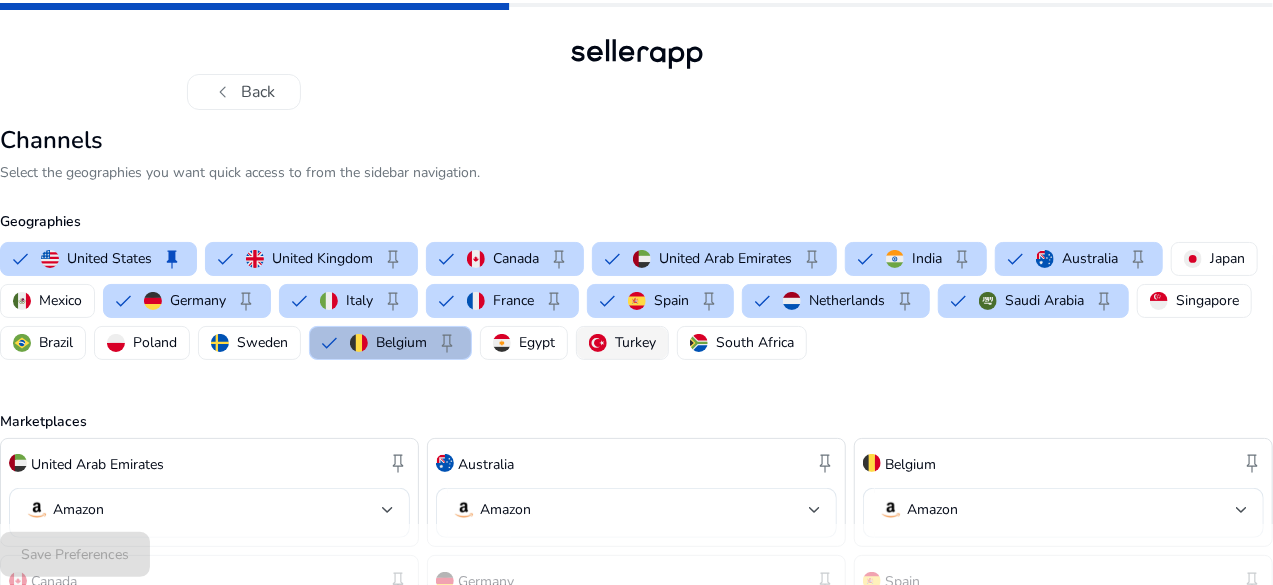 click on "Turkey" at bounding box center [635, 342] 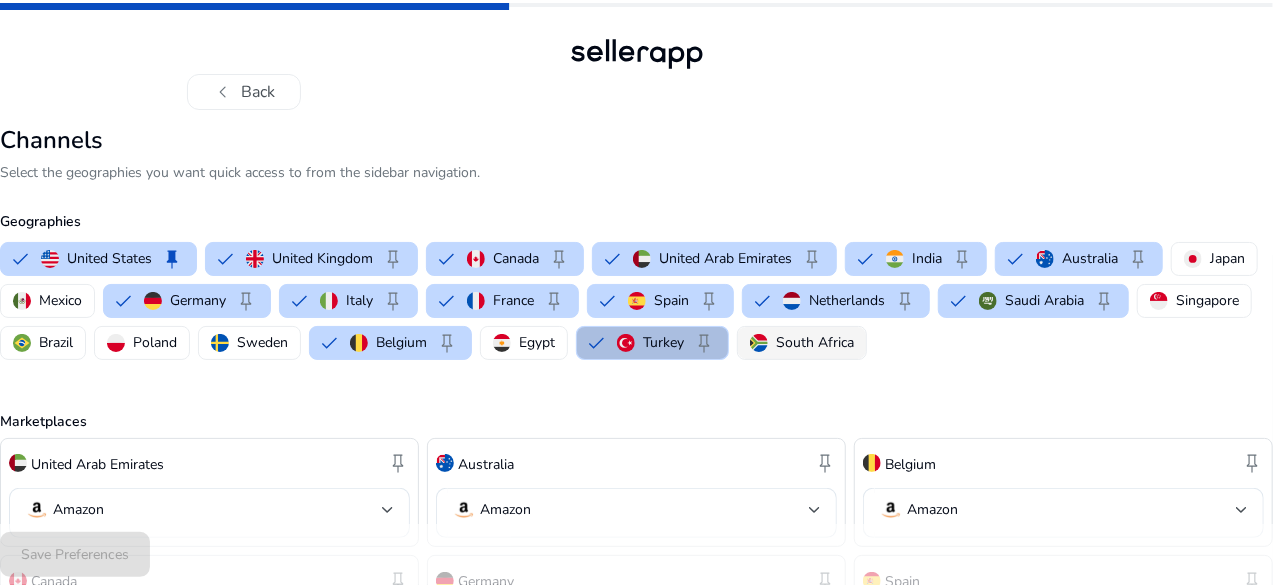 click on "South Africa" at bounding box center [815, 342] 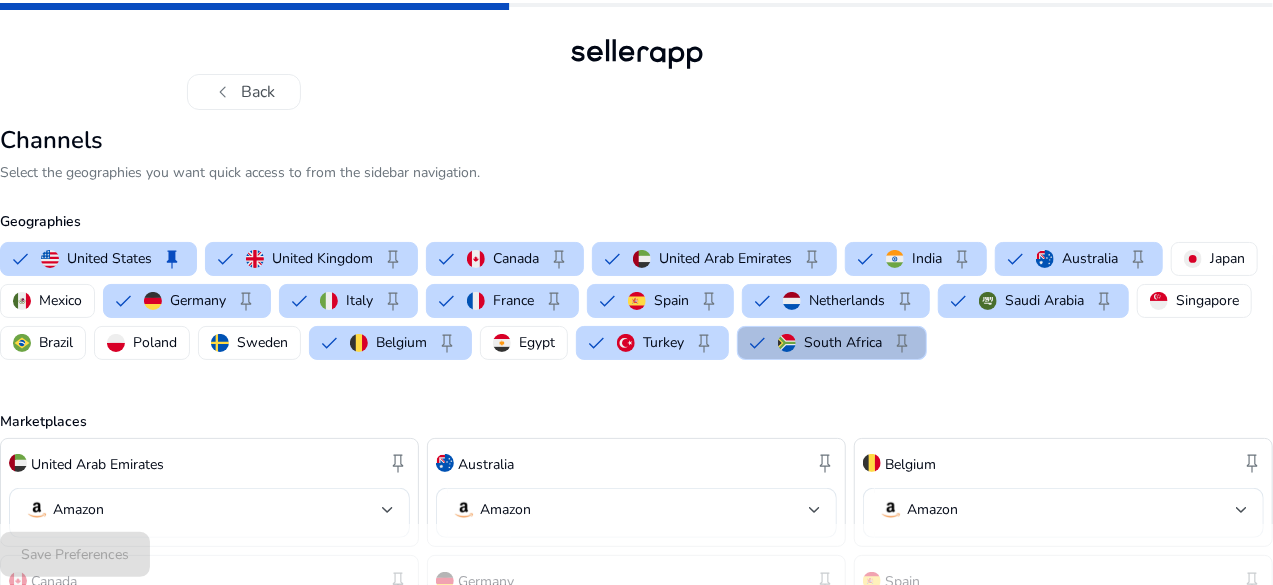 click on "South Africa" at bounding box center [843, 342] 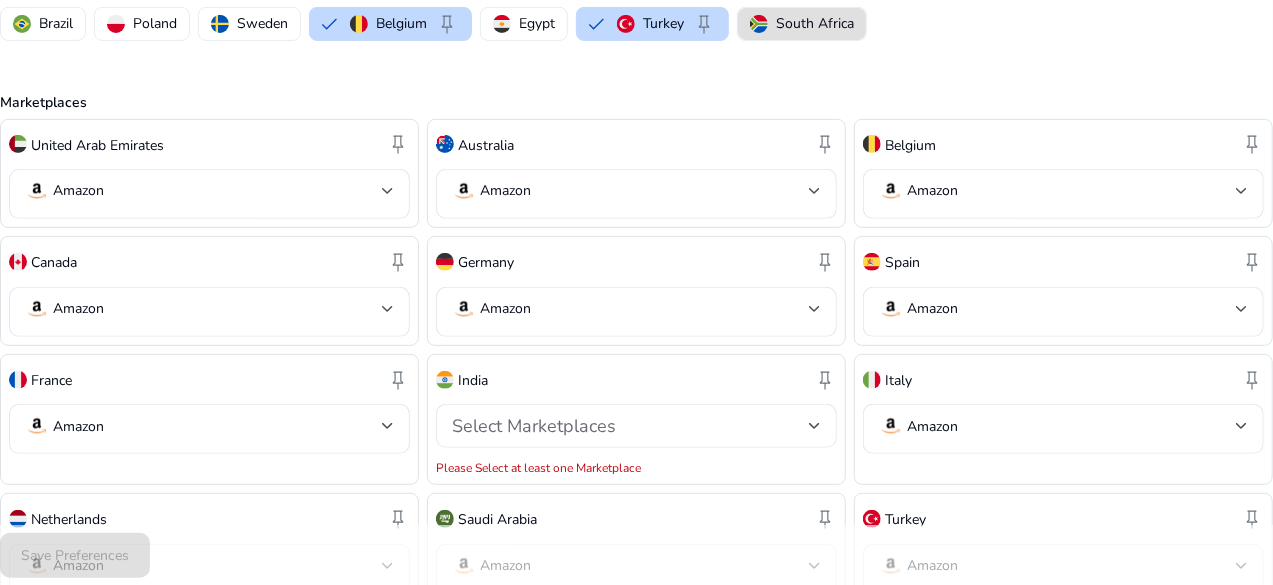 scroll, scrollTop: 589, scrollLeft: 0, axis: vertical 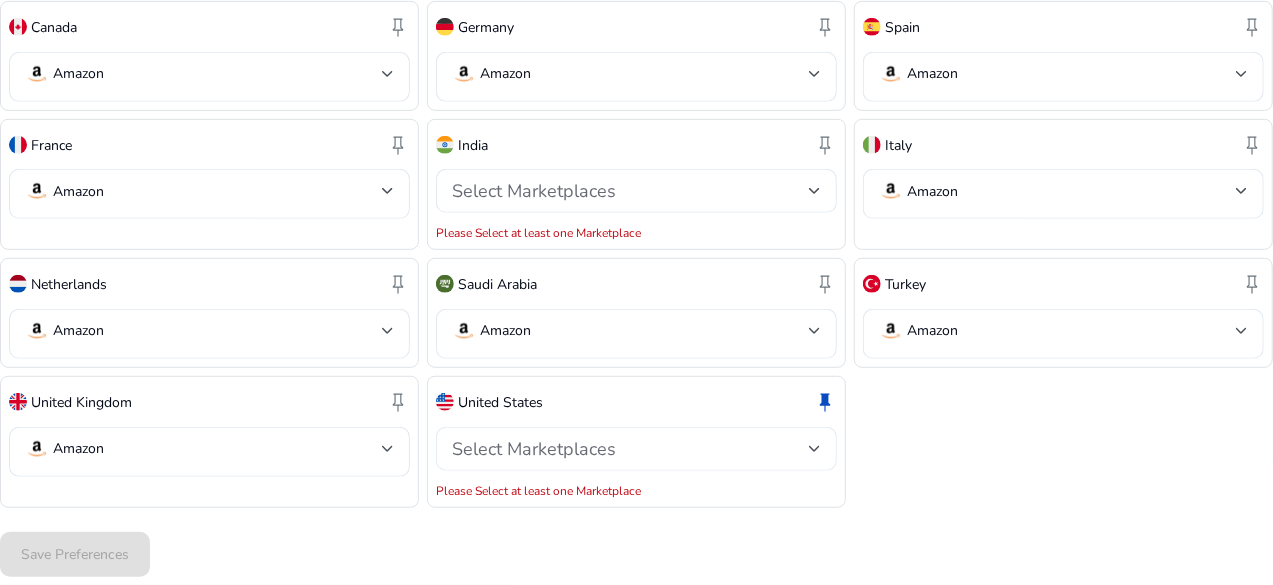 click on "Select Marketplaces" at bounding box center [630, 449] 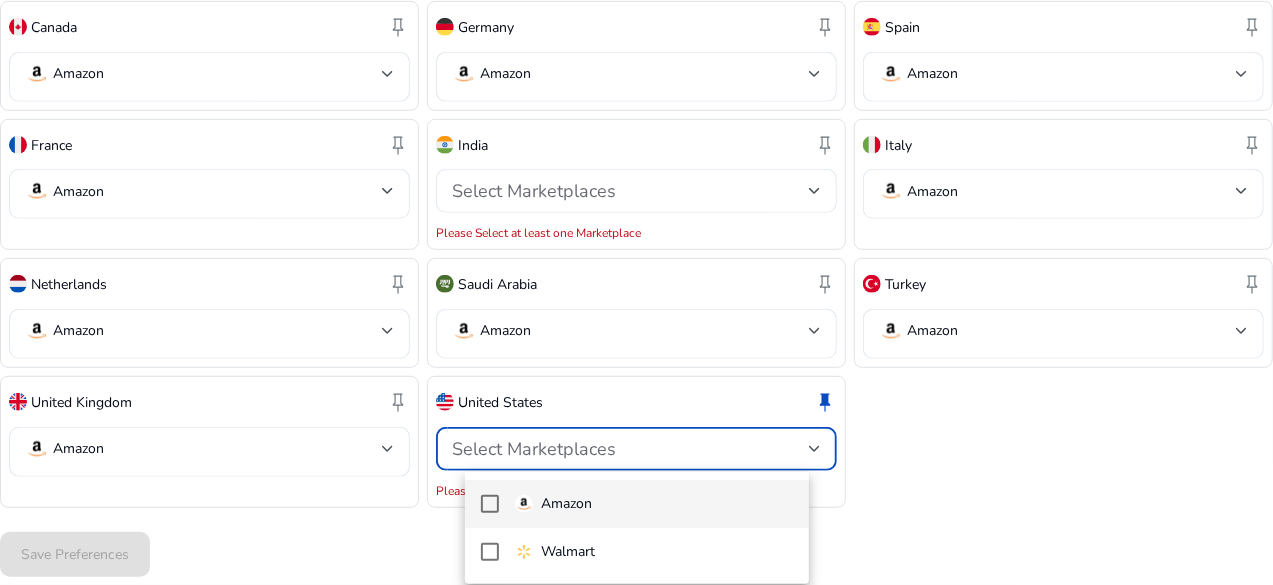 click on "Amazon" at bounding box center (654, 504) 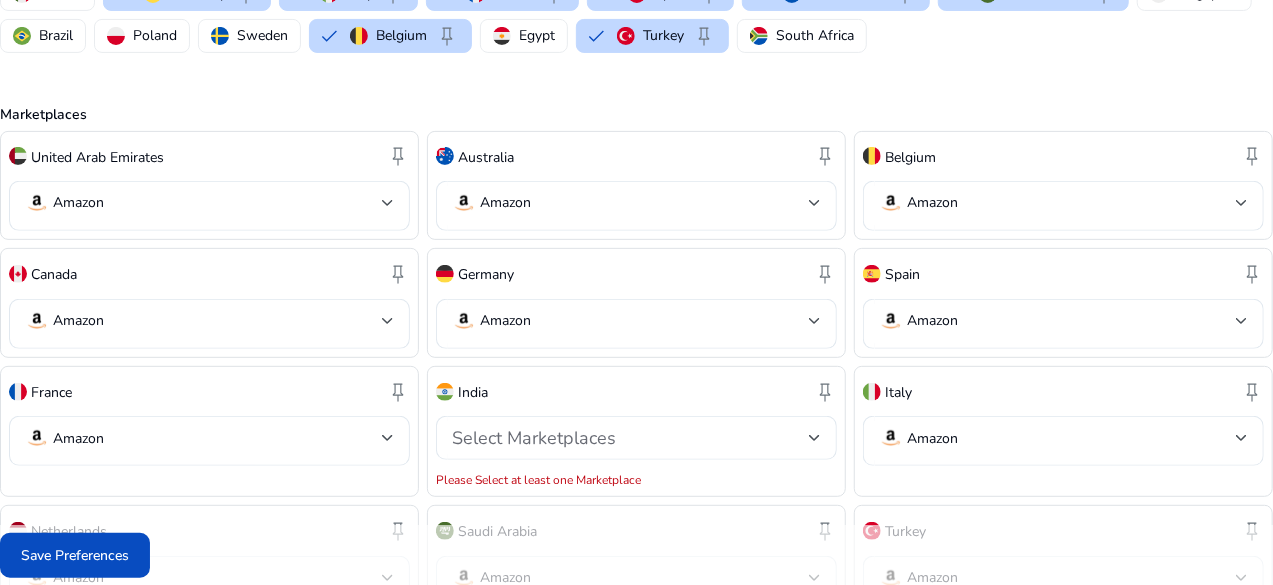scroll, scrollTop: 267, scrollLeft: 0, axis: vertical 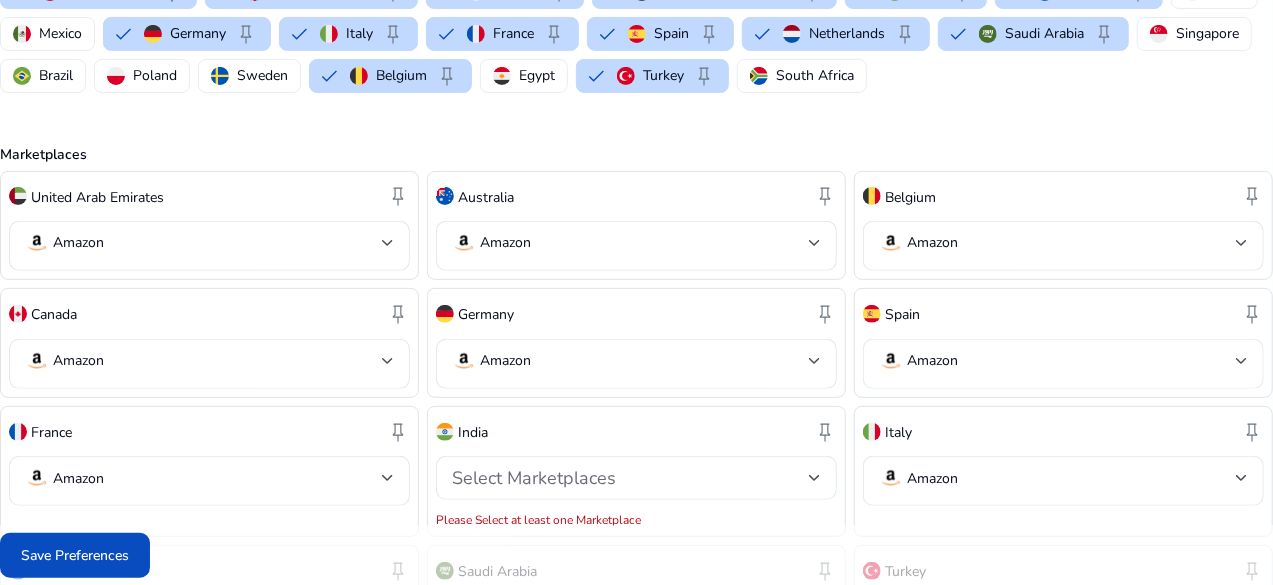 click at bounding box center (636, 292) 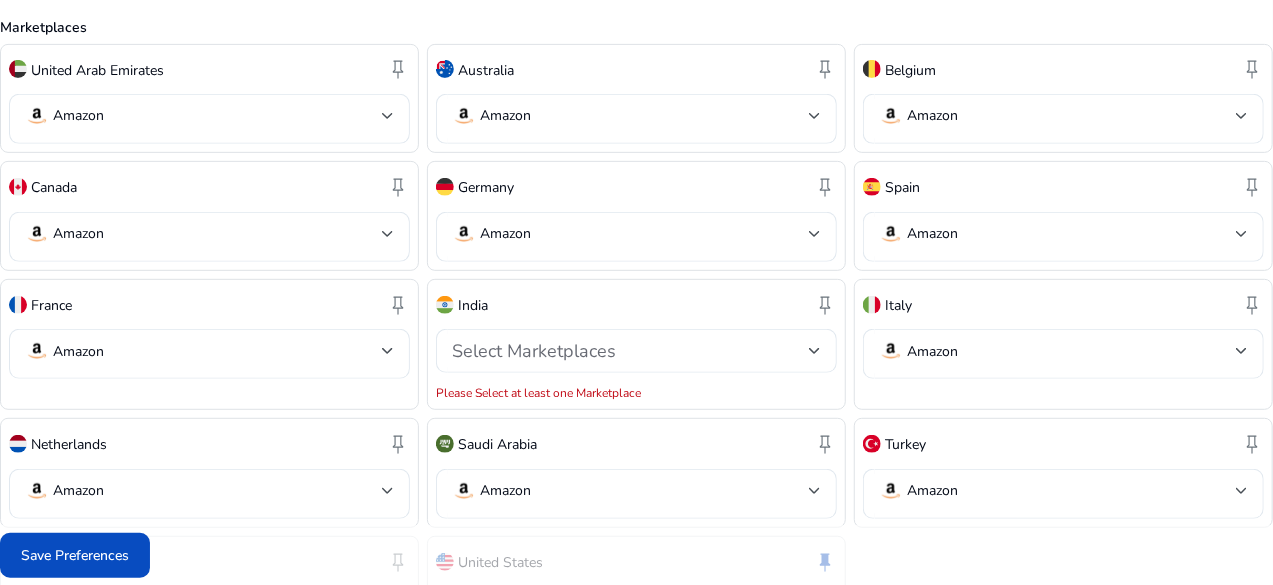 scroll, scrollTop: 467, scrollLeft: 0, axis: vertical 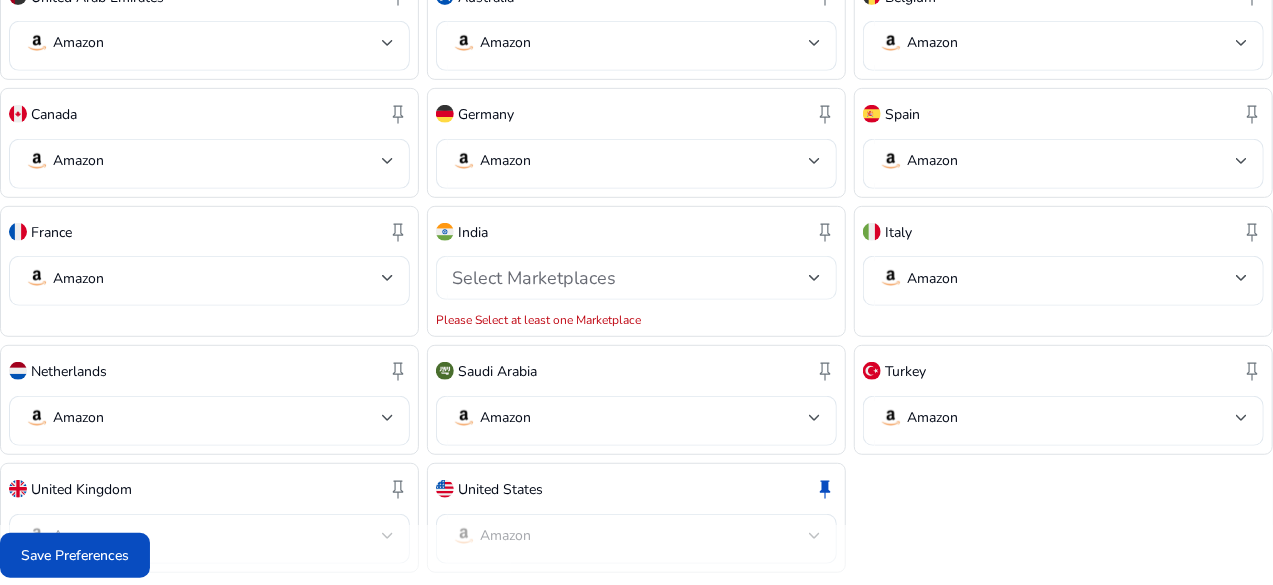 click on "Select Marketplaces" at bounding box center (630, 278) 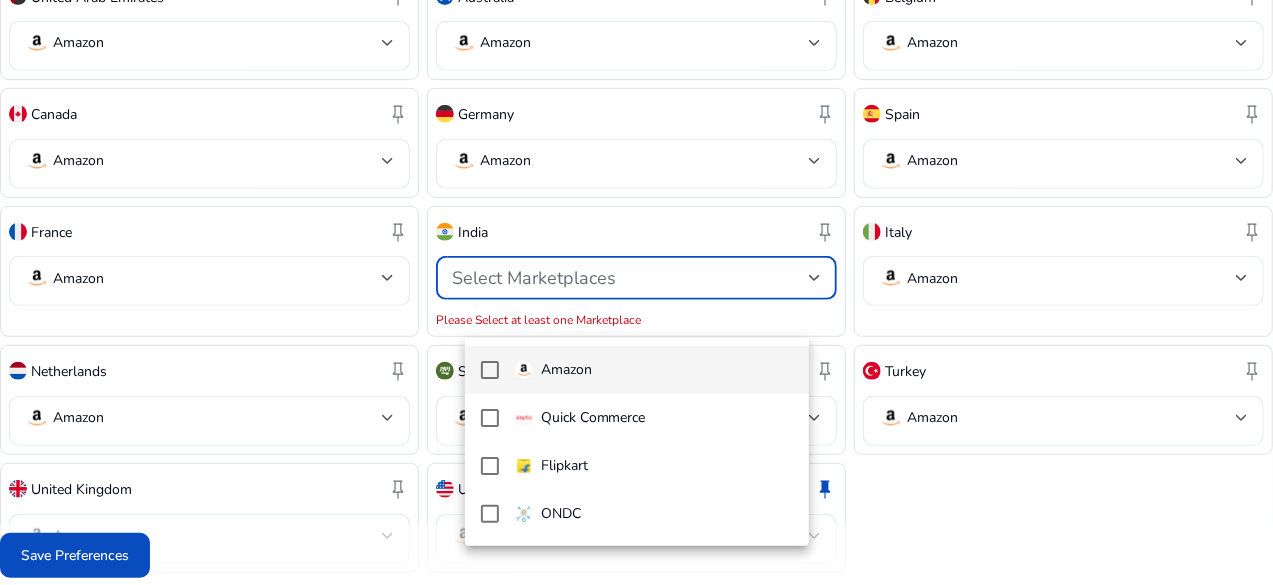 click on "Amazon" at bounding box center (654, 370) 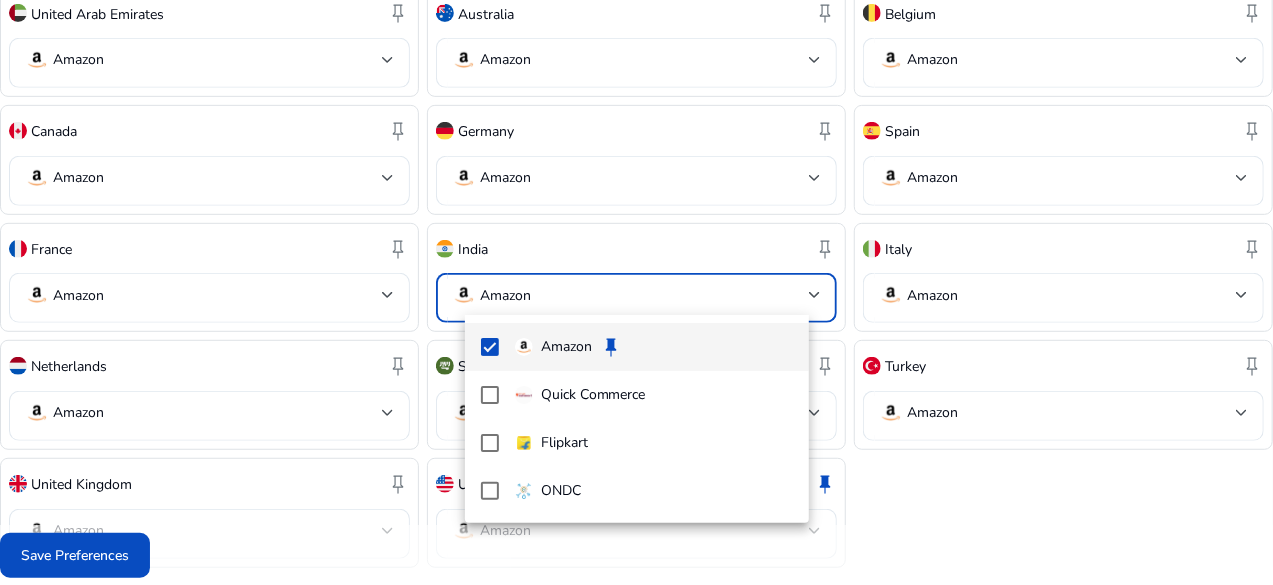 scroll, scrollTop: 545, scrollLeft: 0, axis: vertical 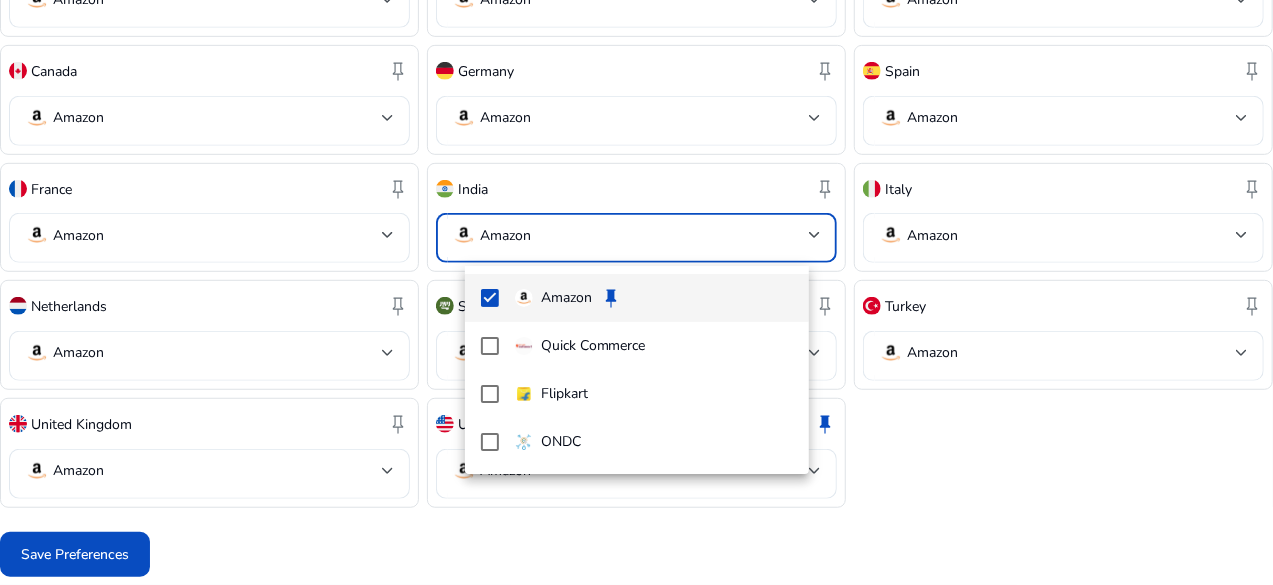 click on "Amazon   keep" at bounding box center (637, 298) 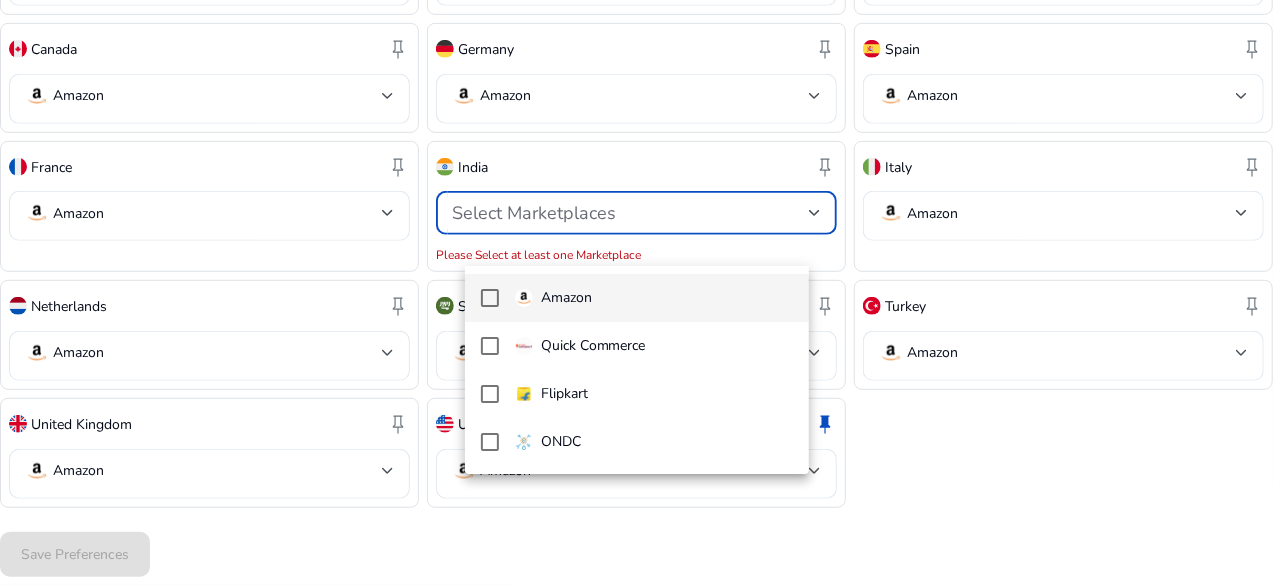 click on "Amazon" at bounding box center (566, 298) 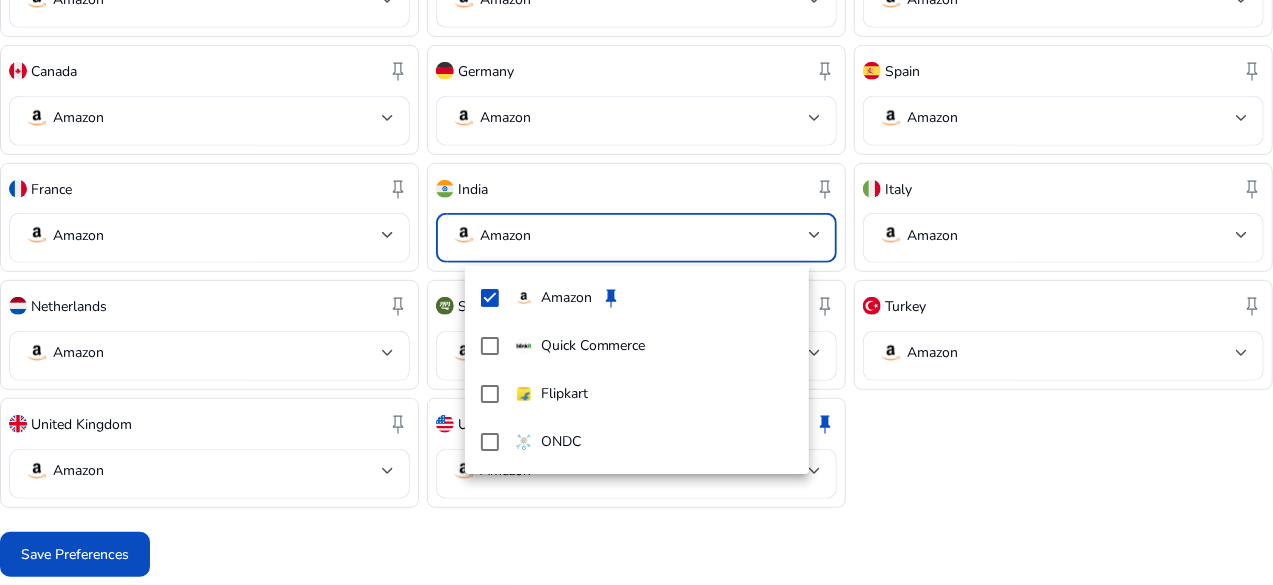 click at bounding box center [636, 292] 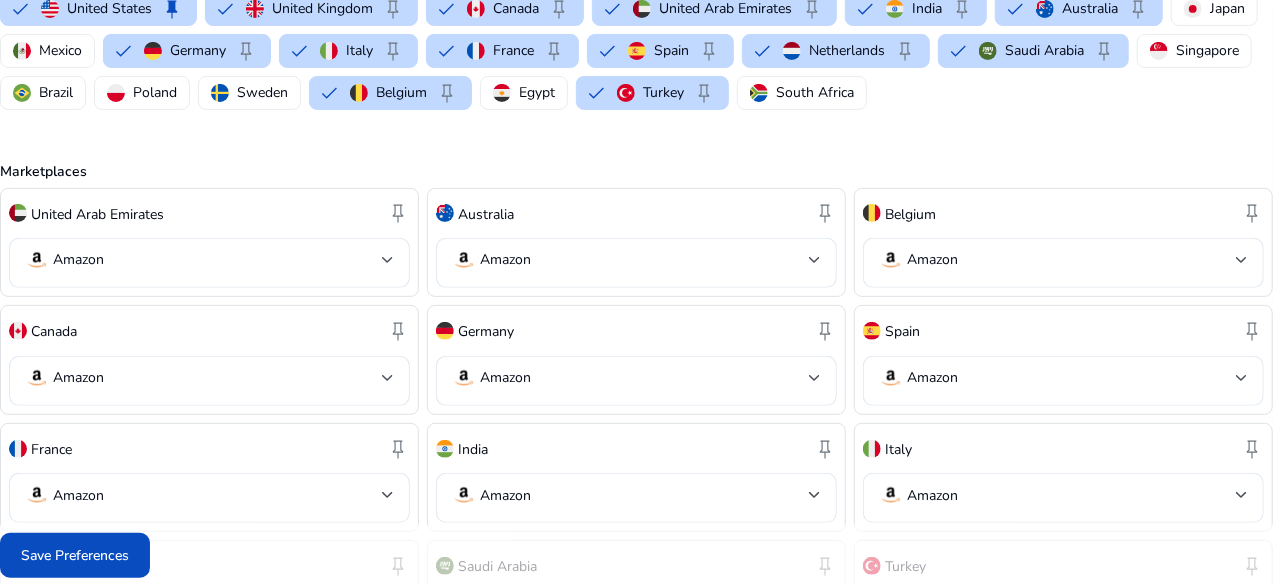 scroll, scrollTop: 545, scrollLeft: 0, axis: vertical 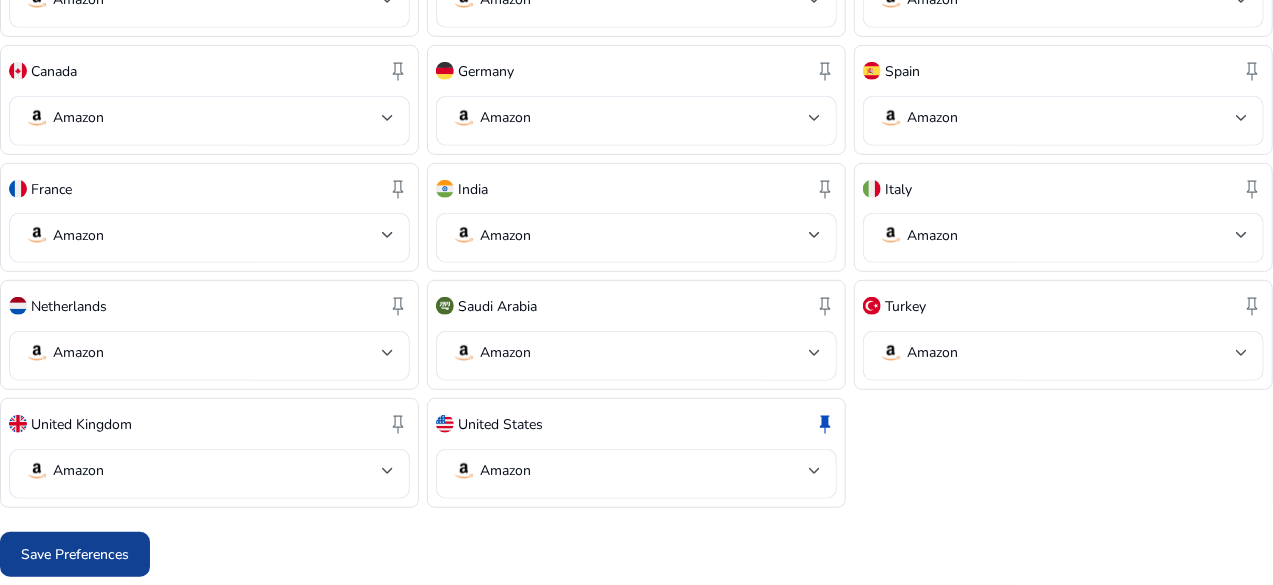 click 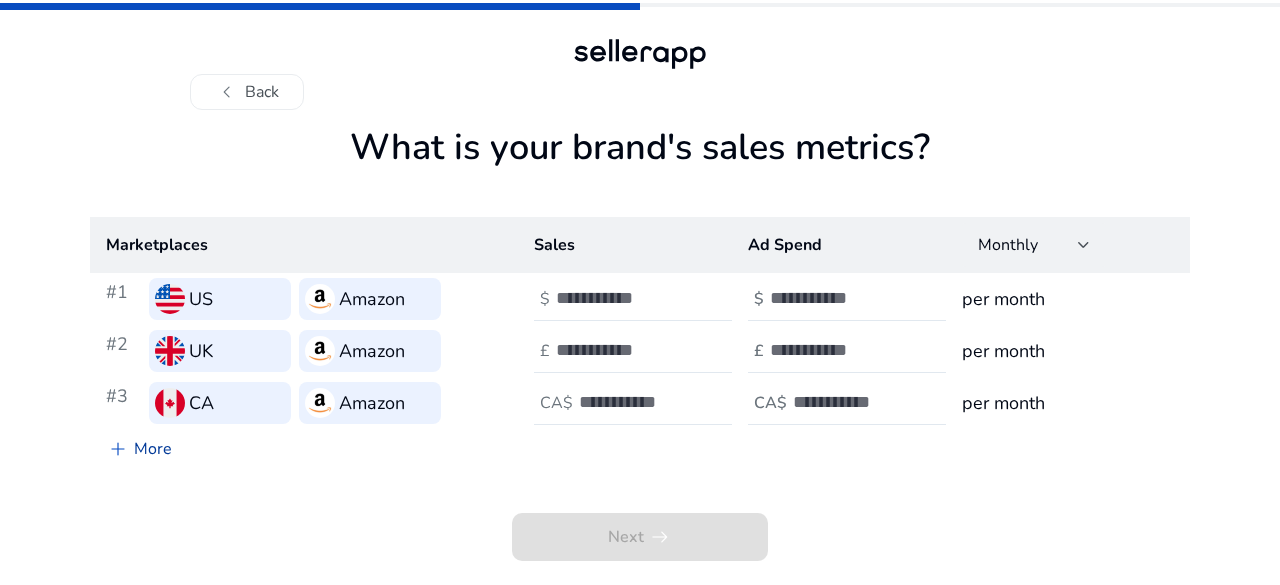 click on "add   More" 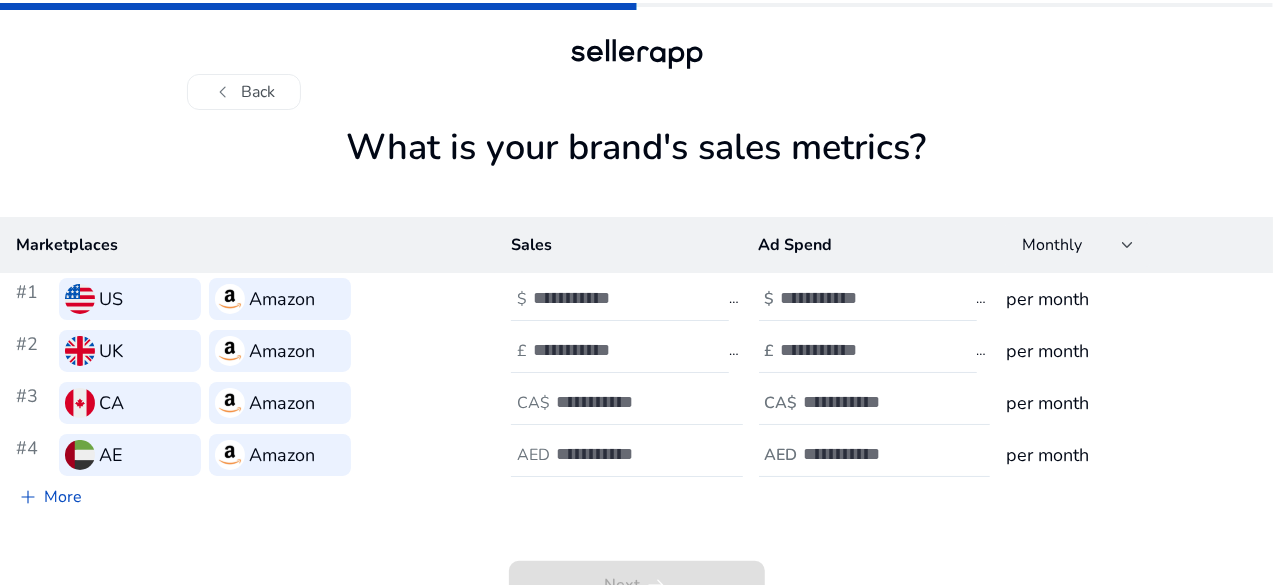 scroll, scrollTop: 18, scrollLeft: 0, axis: vertical 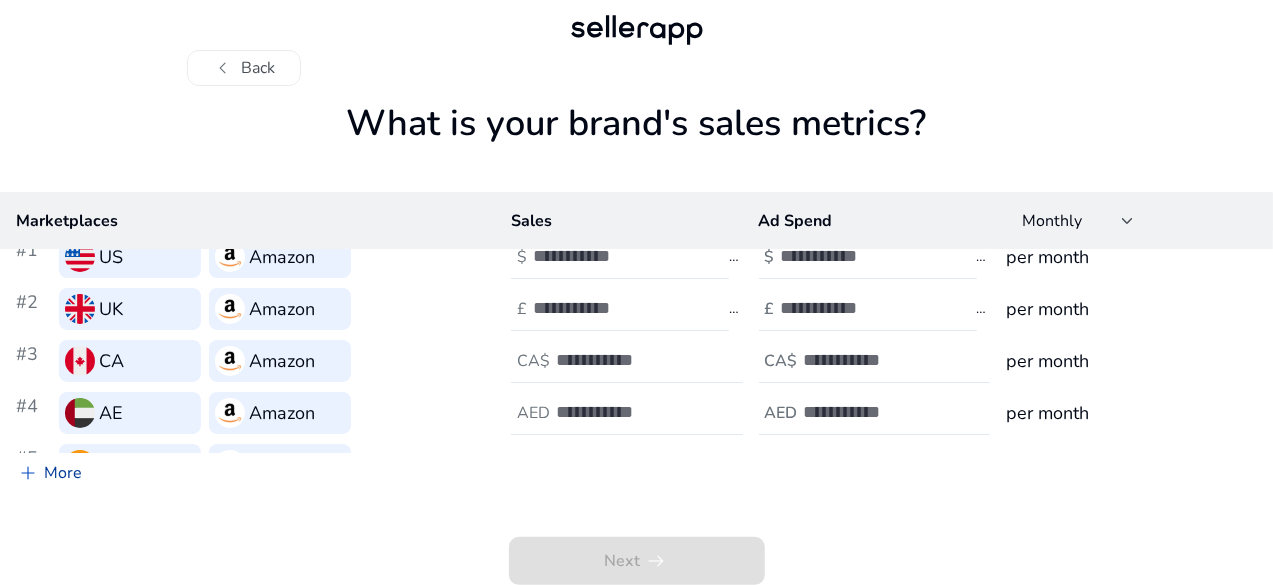 click on "add   More" 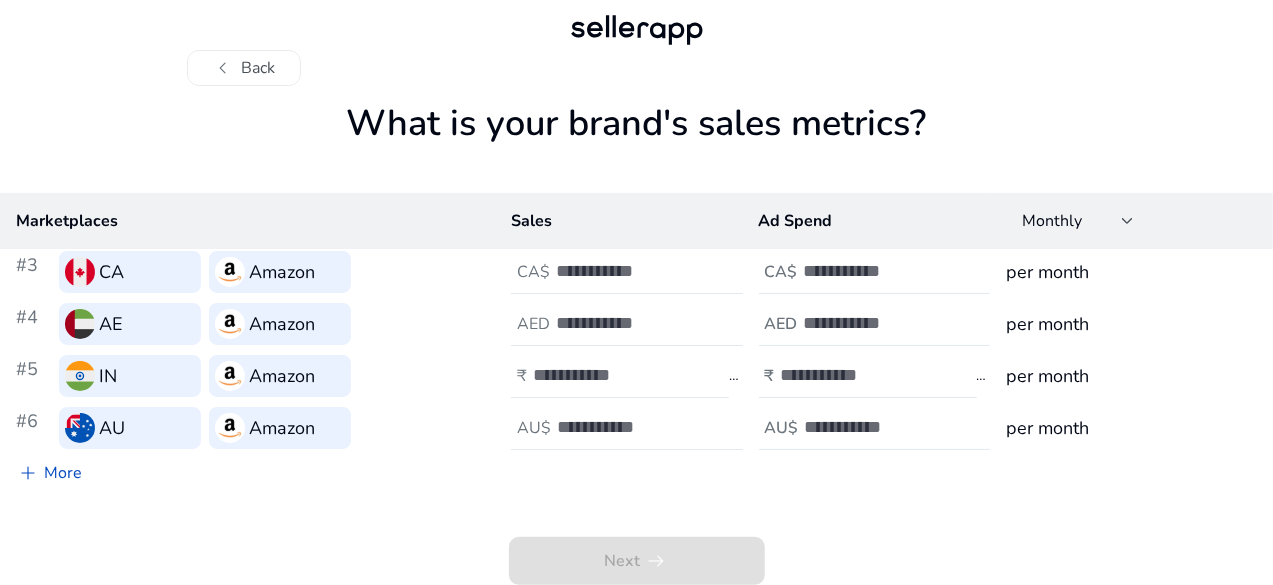 scroll, scrollTop: 174, scrollLeft: 0, axis: vertical 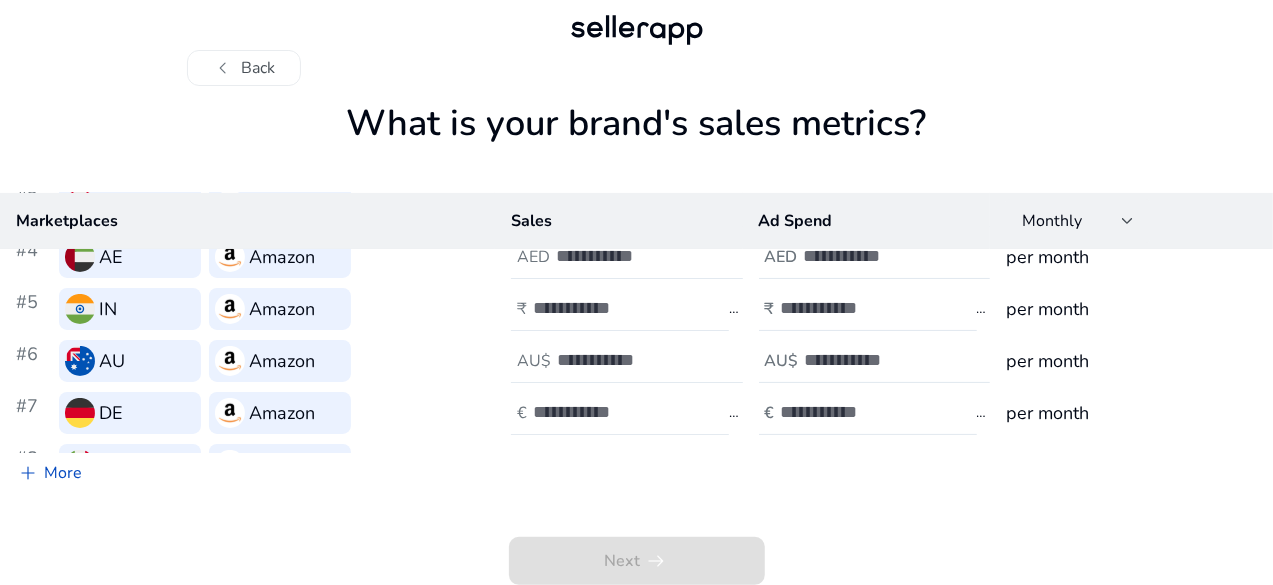 click 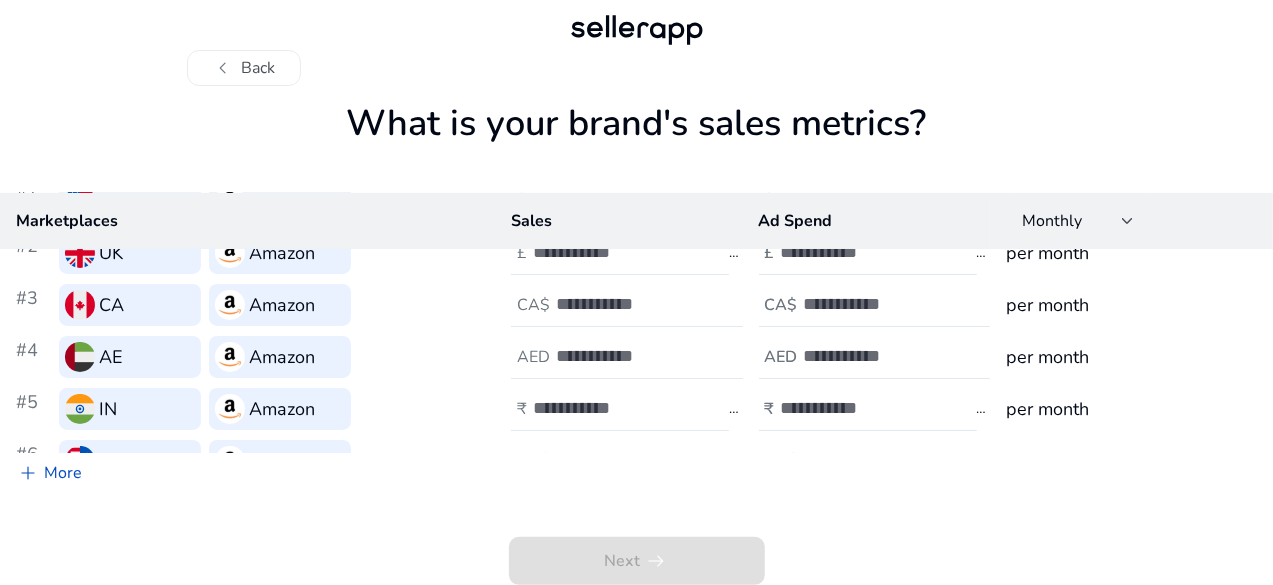 scroll, scrollTop: 0, scrollLeft: 0, axis: both 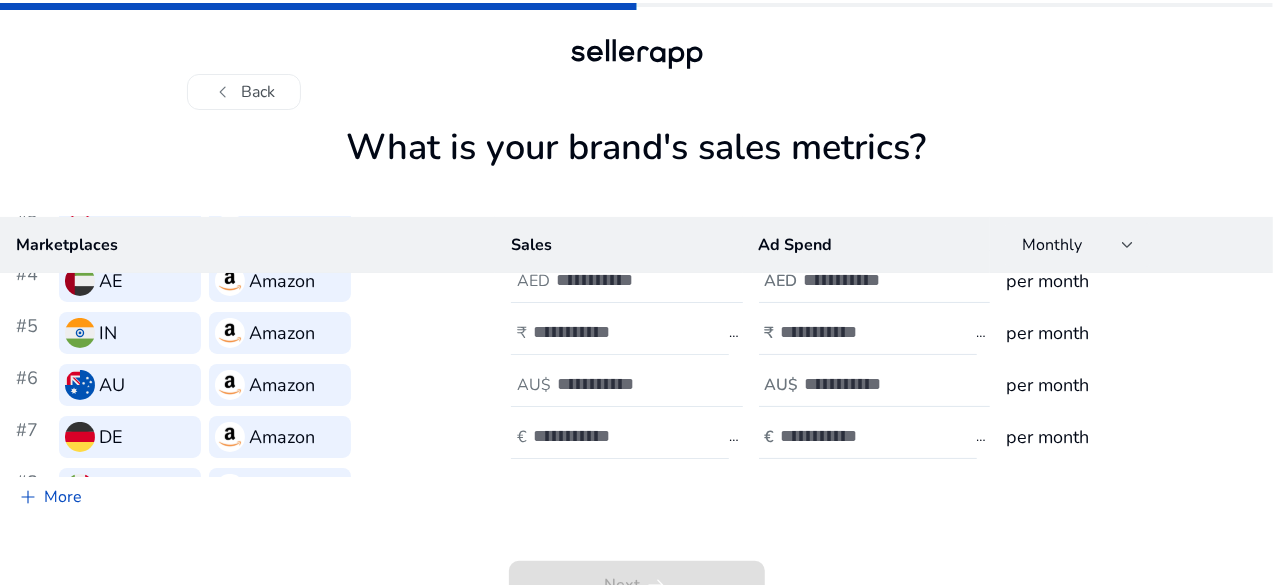 click 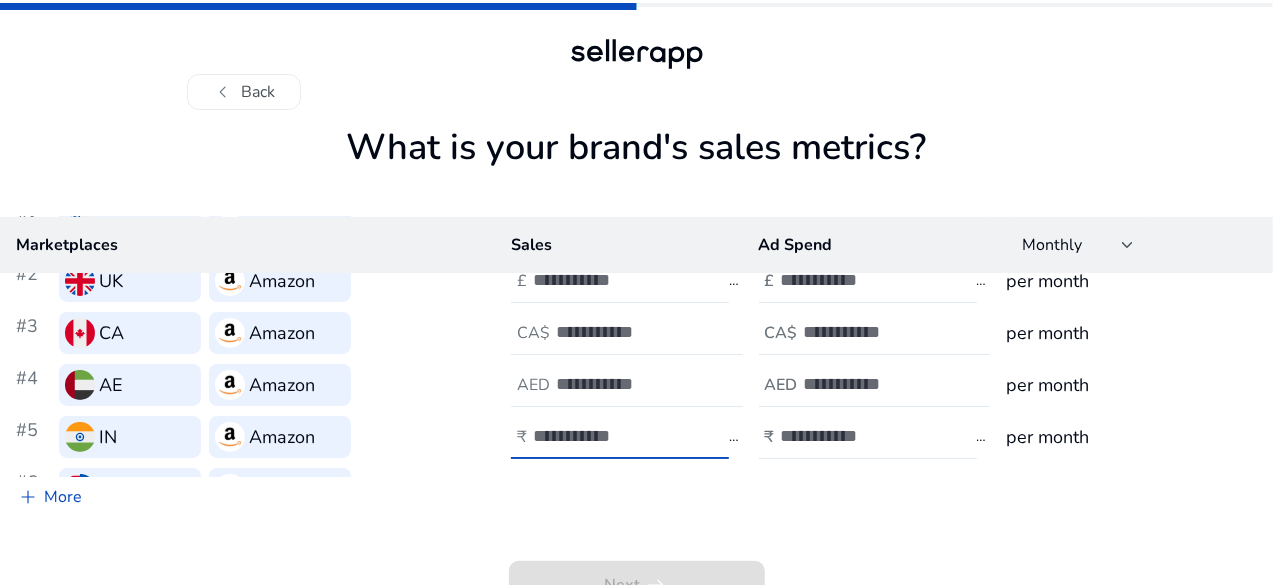 scroll, scrollTop: 0, scrollLeft: 0, axis: both 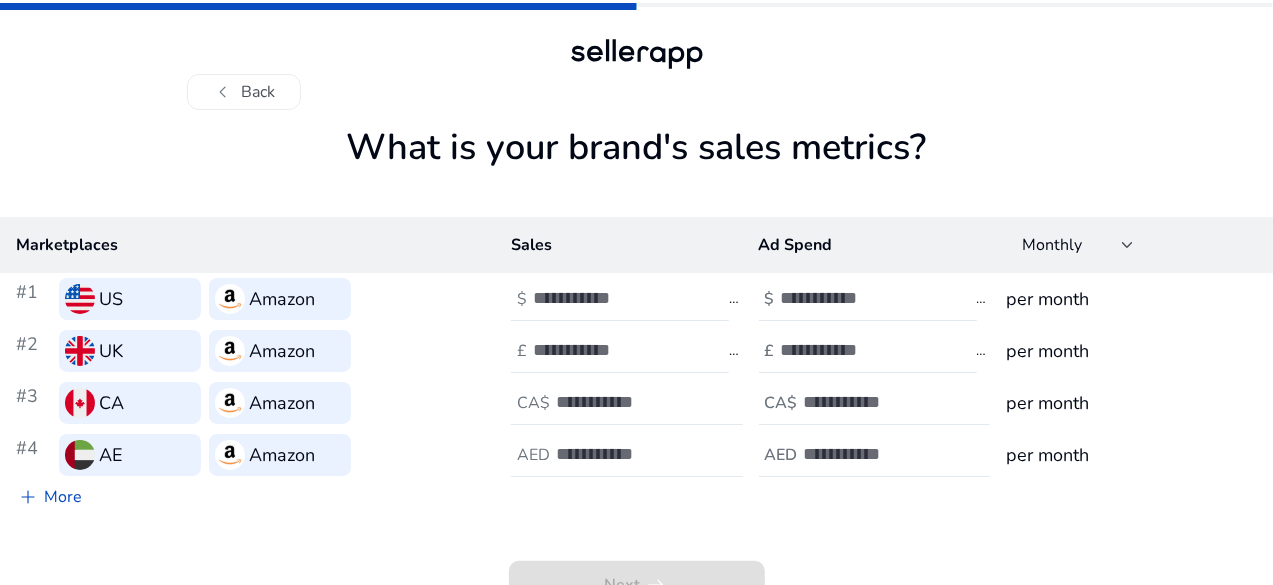 click on "per month" 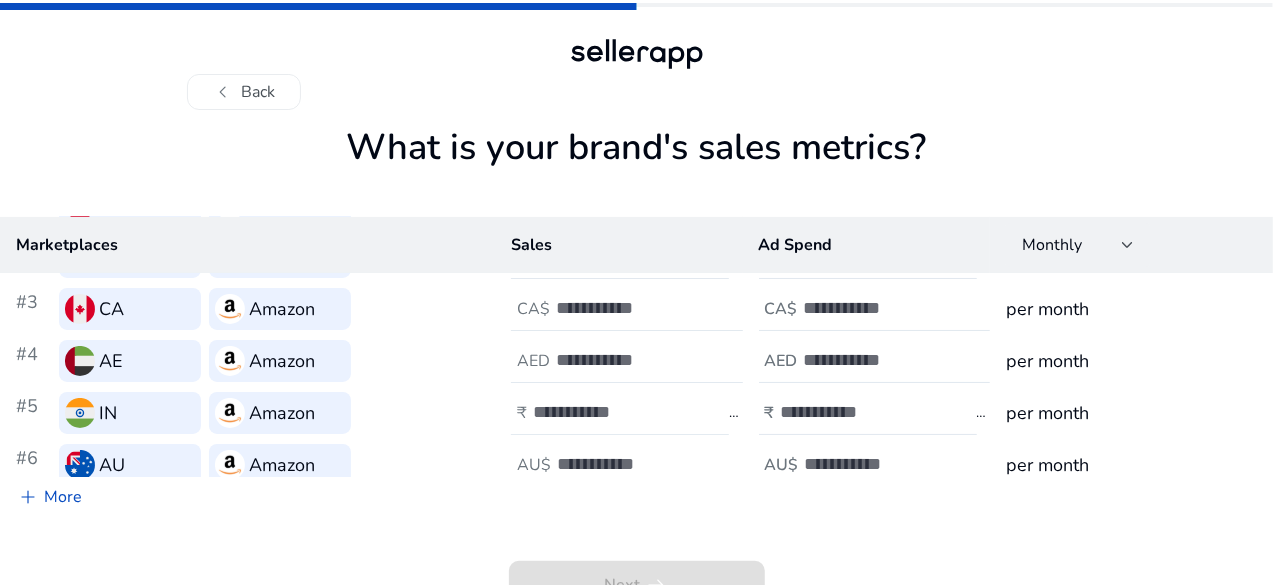 scroll, scrollTop: 174, scrollLeft: 0, axis: vertical 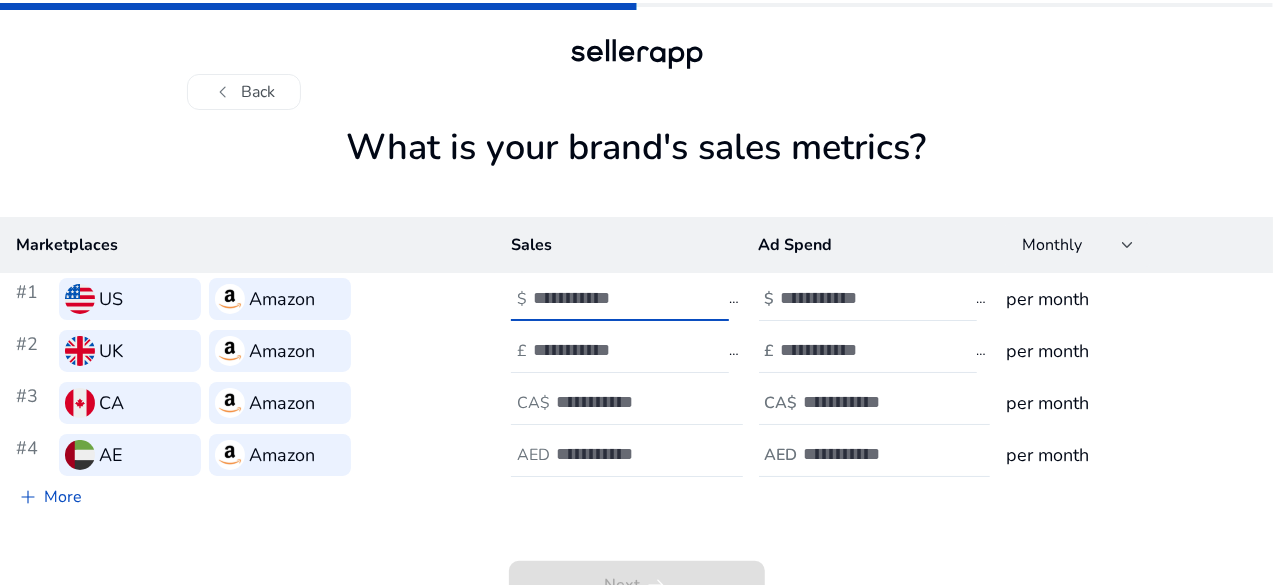 click at bounding box center [600, 298] 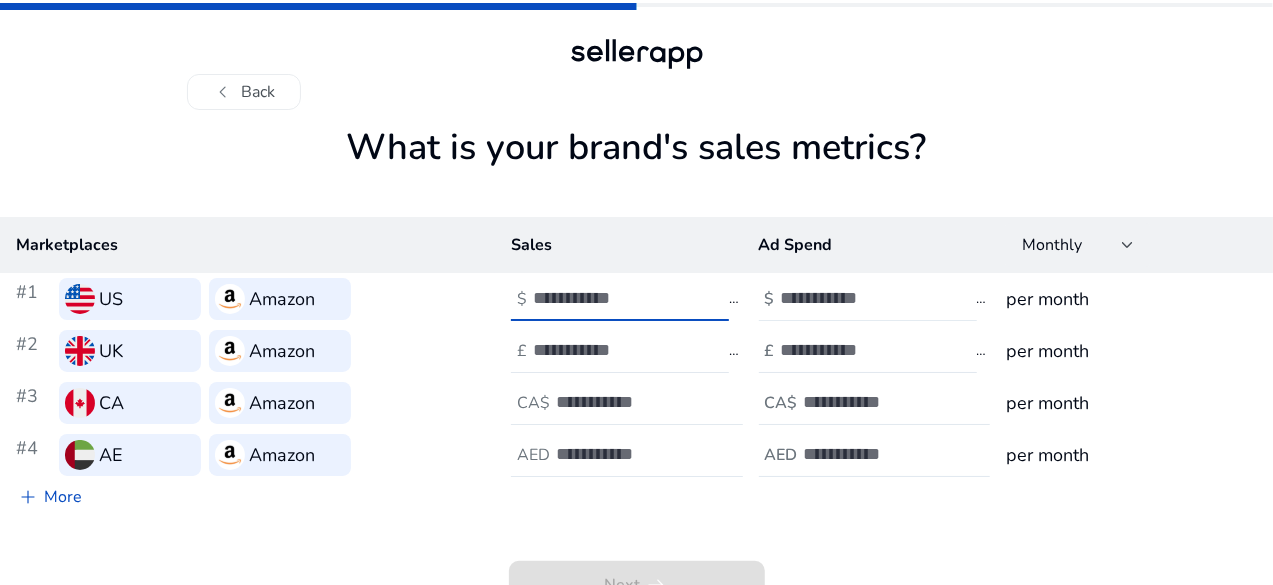 type on "****" 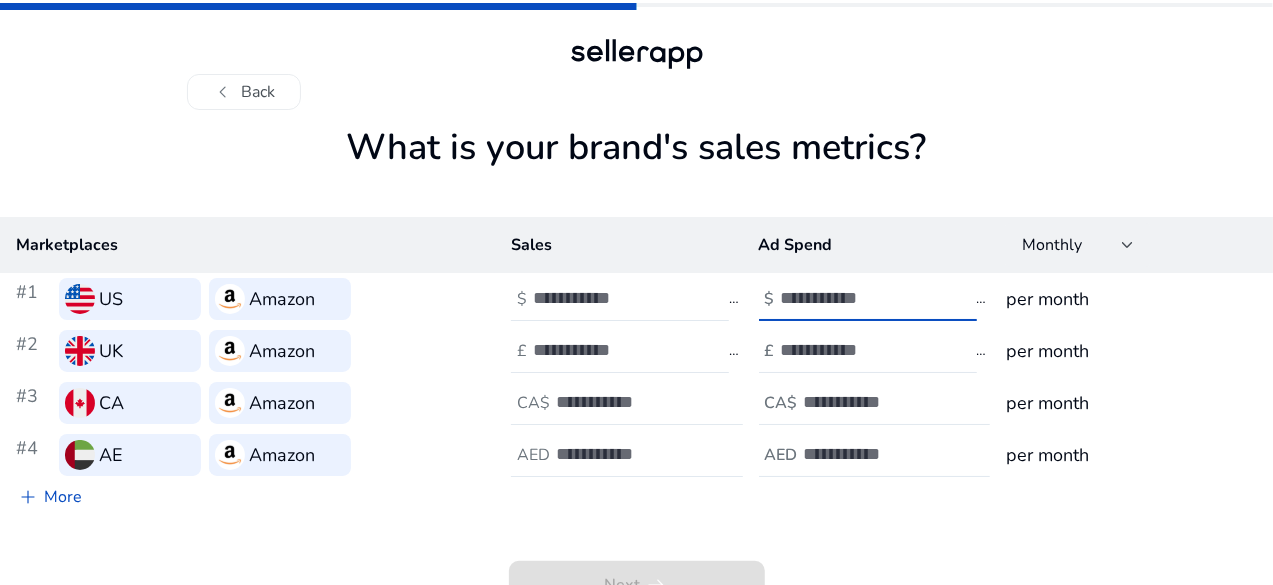 type on "*" 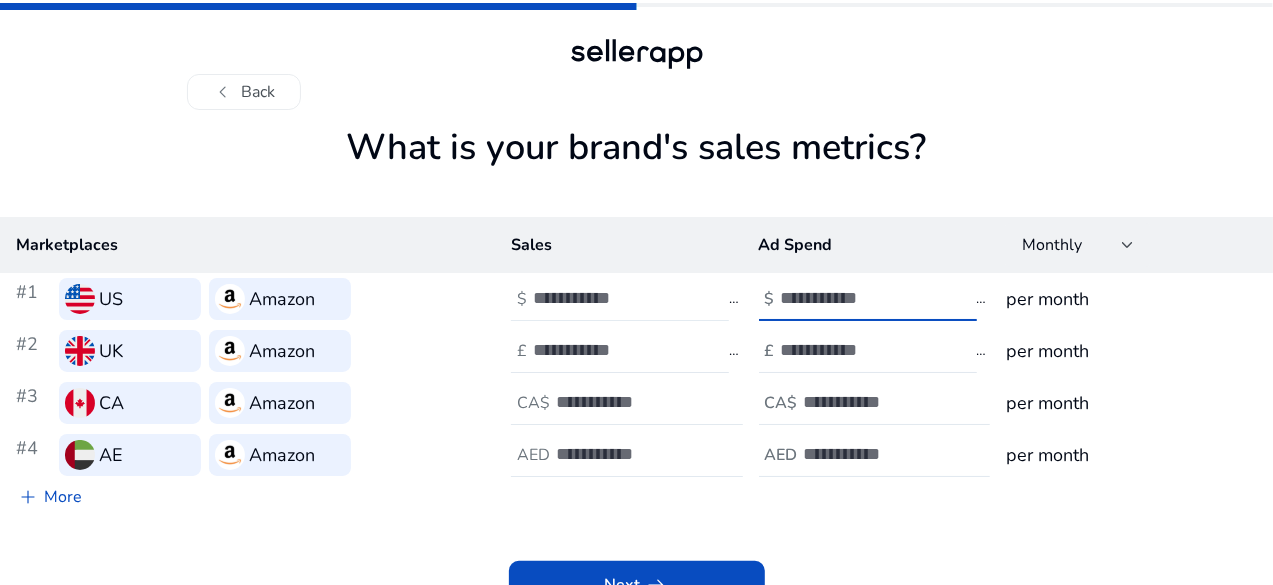type on "***" 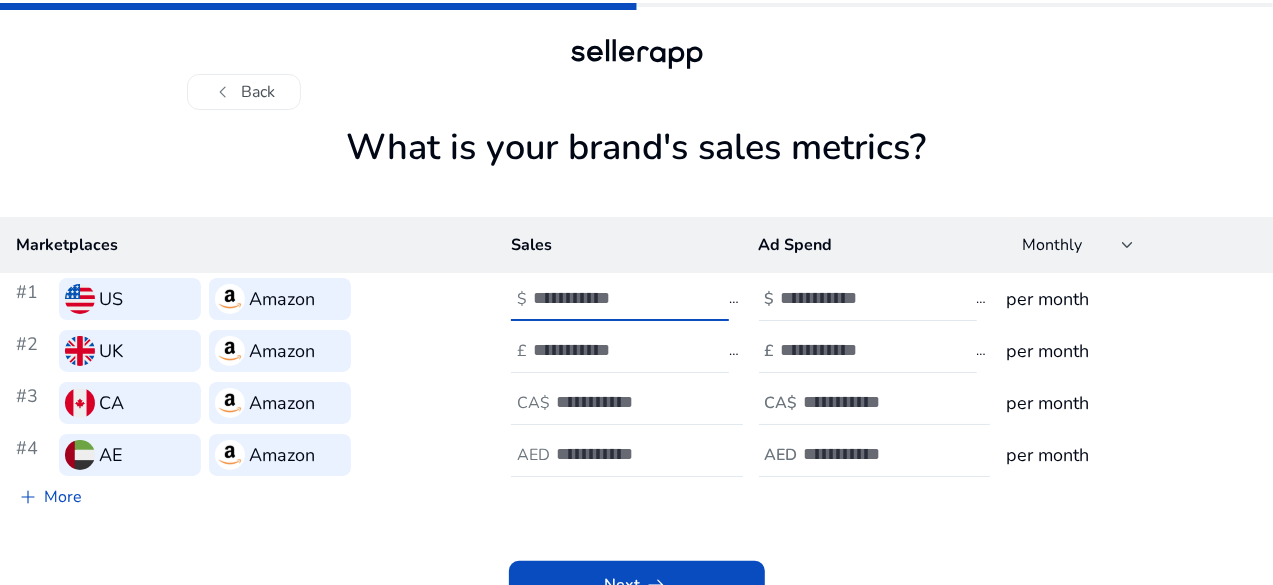 click on "****" at bounding box center [600, 298] 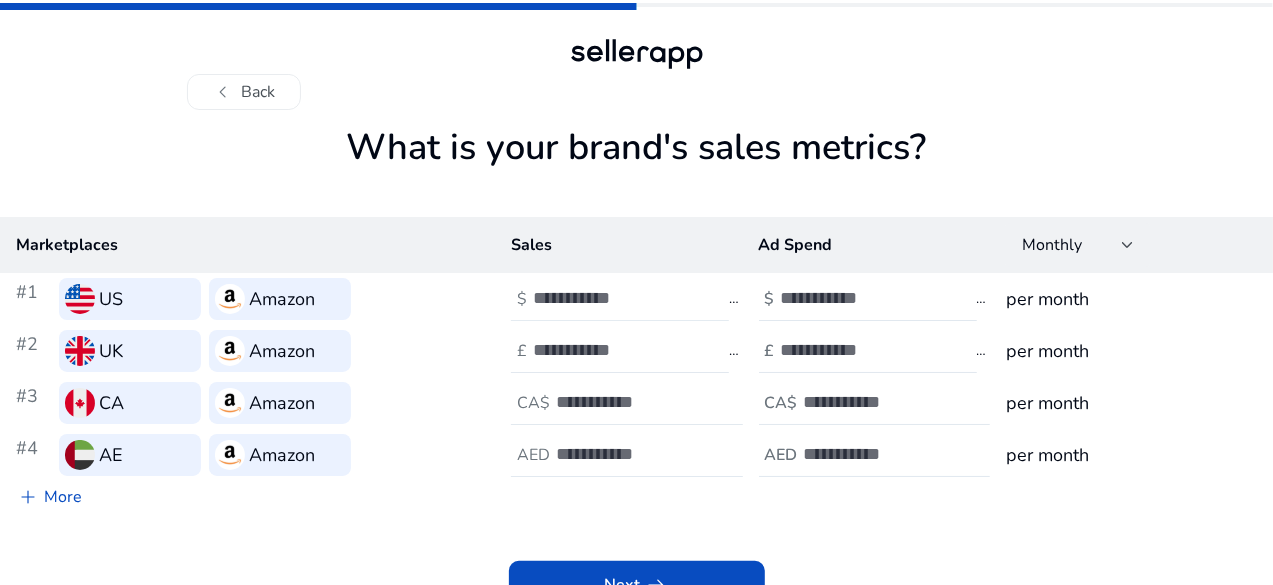 drag, startPoint x: 543, startPoint y: 297, endPoint x: 583, endPoint y: 300, distance: 40.112343 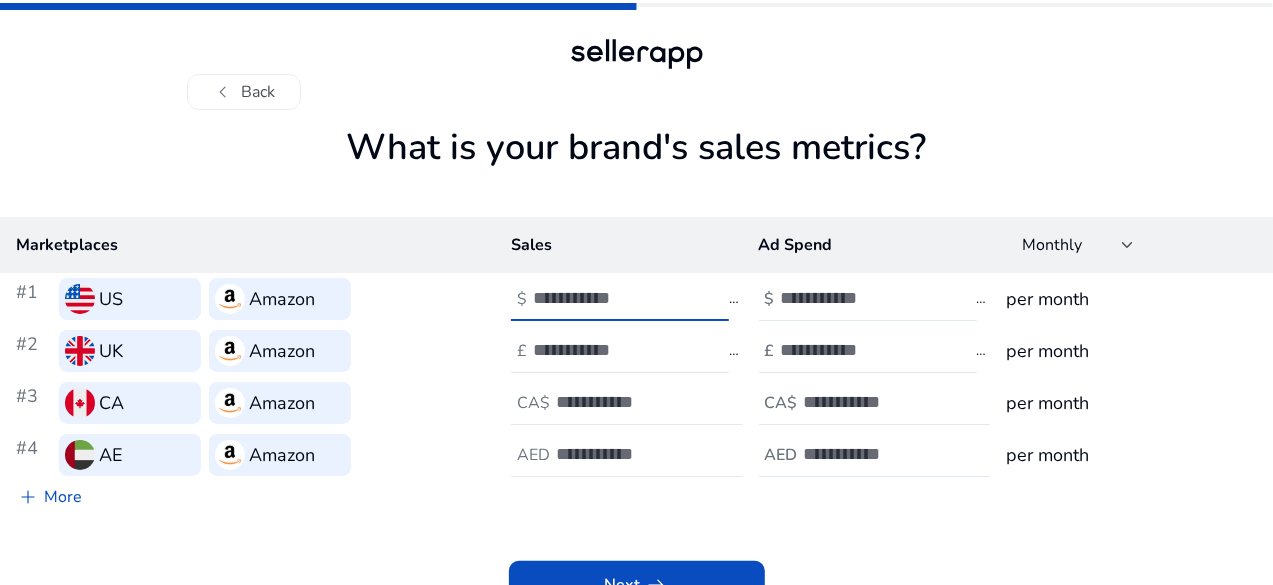 scroll, scrollTop: 0, scrollLeft: 0, axis: both 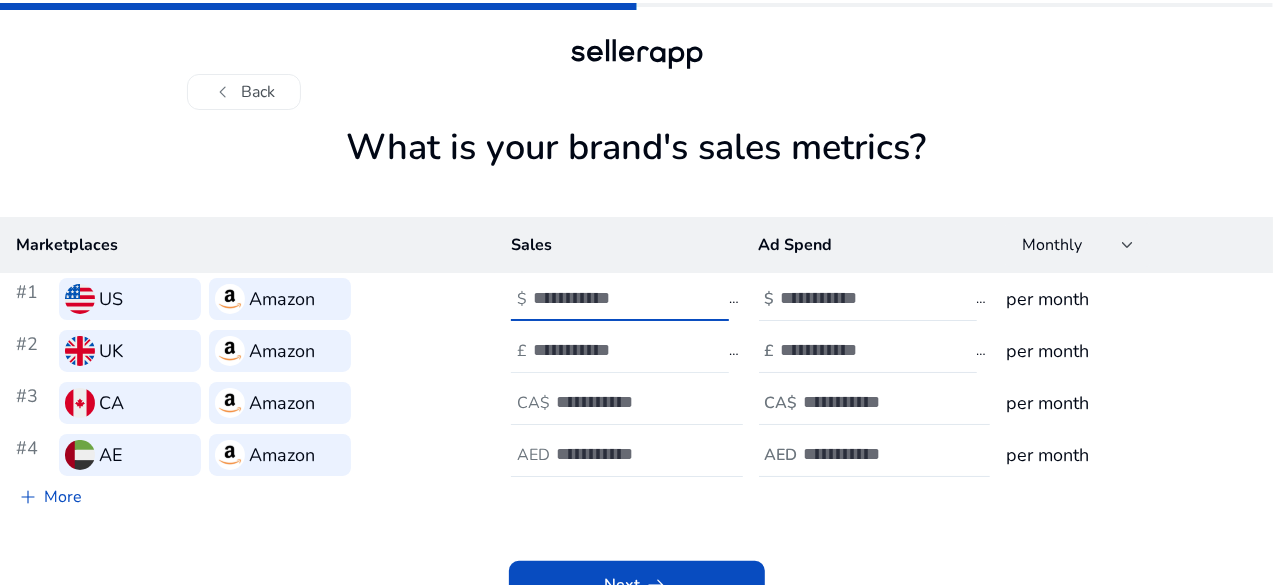 click at bounding box center [600, 350] 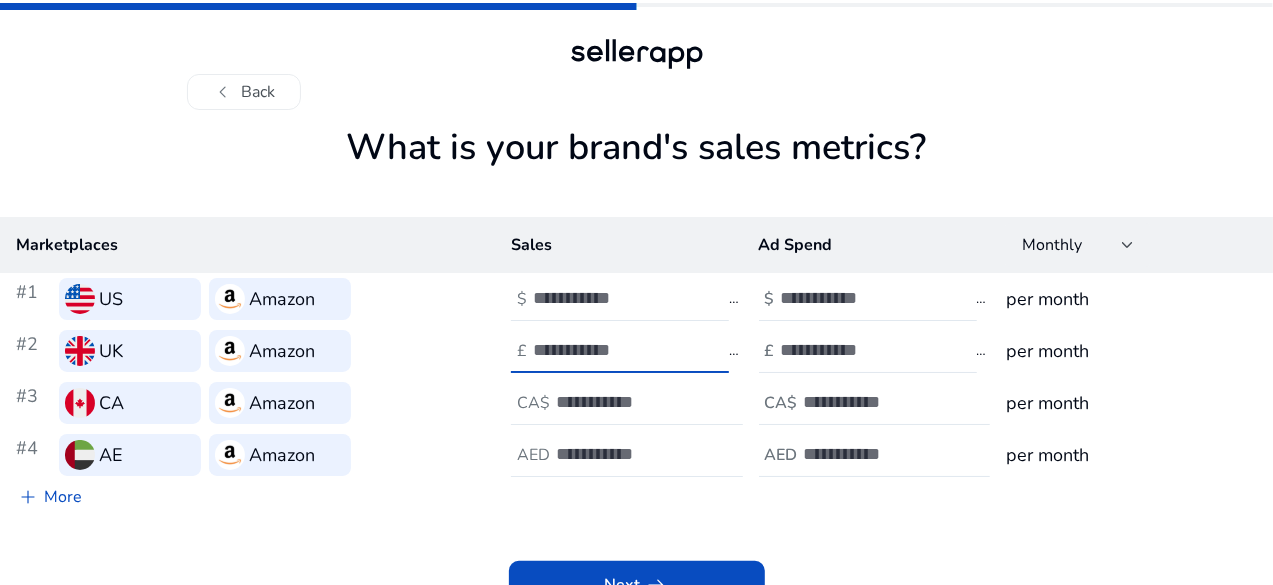 paste on "****" 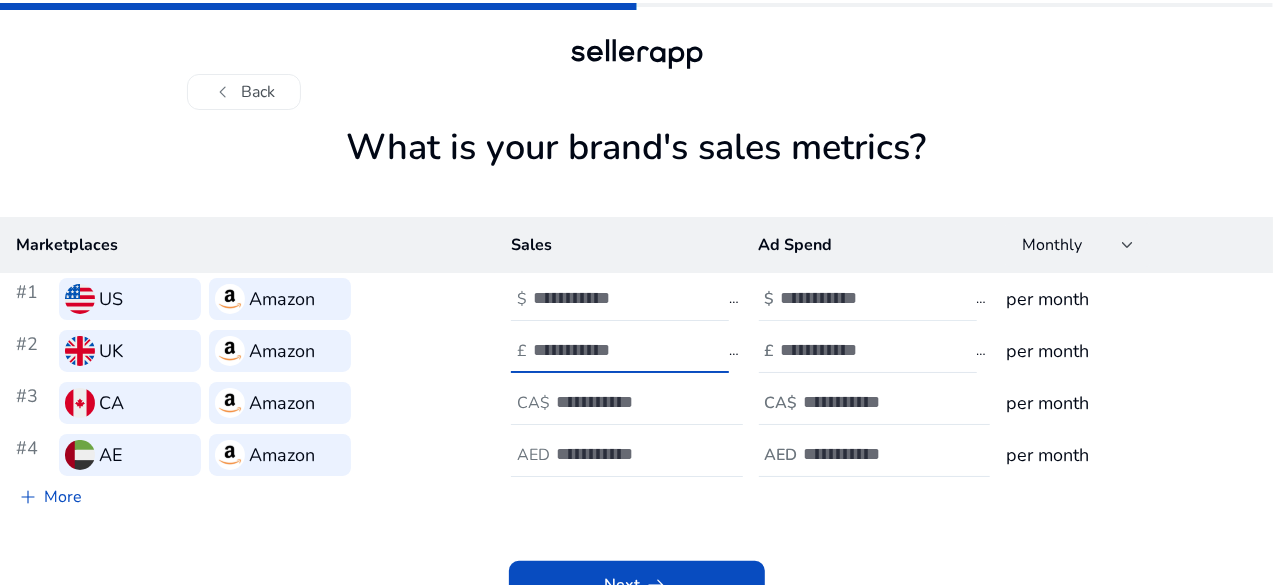 type on "****" 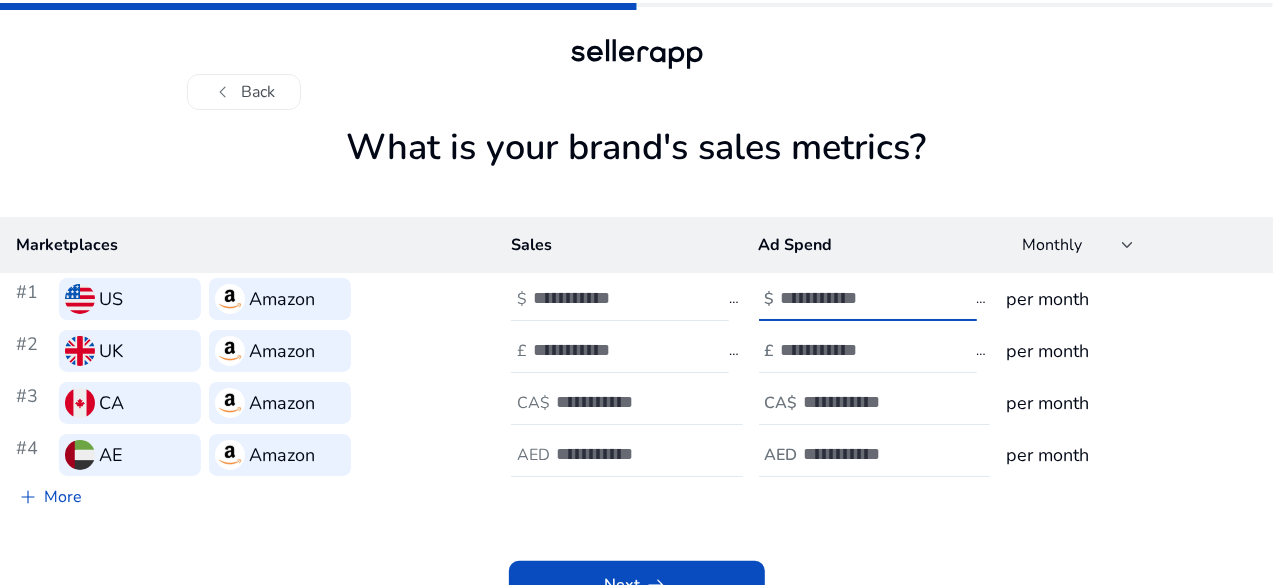 click on "***" at bounding box center [848, 298] 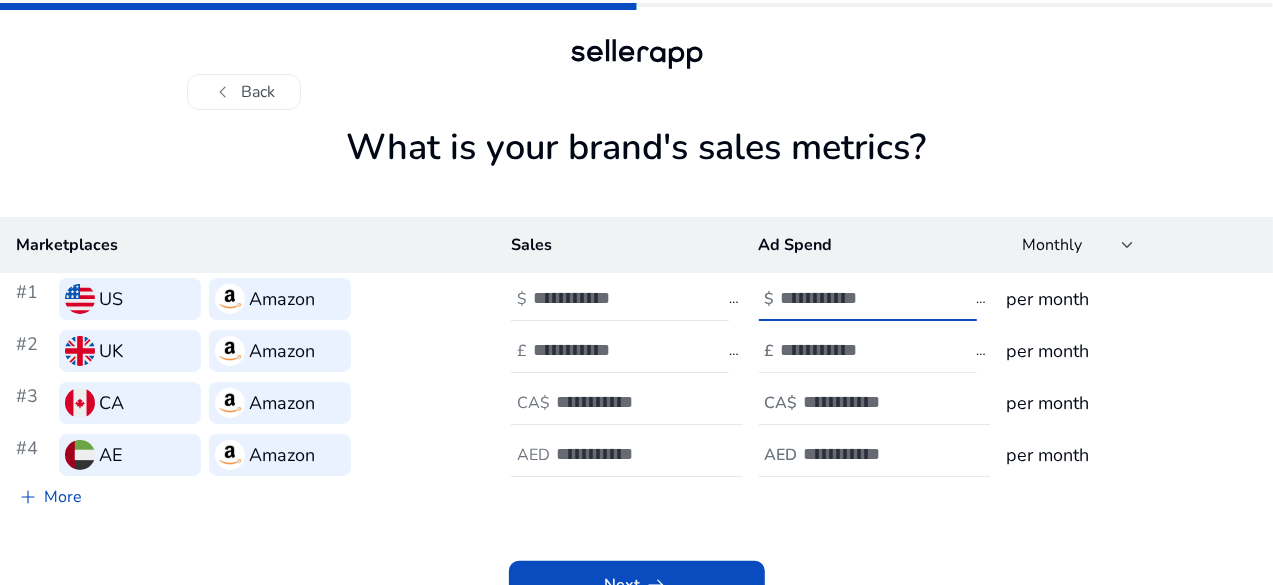 click at bounding box center [848, 350] 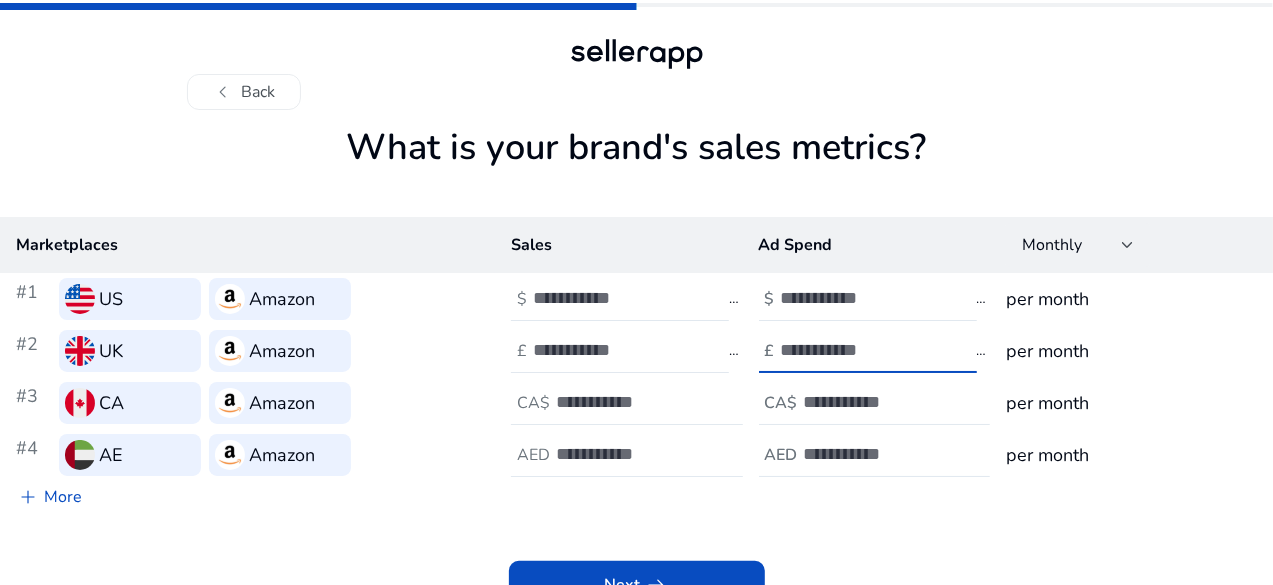 paste on "***" 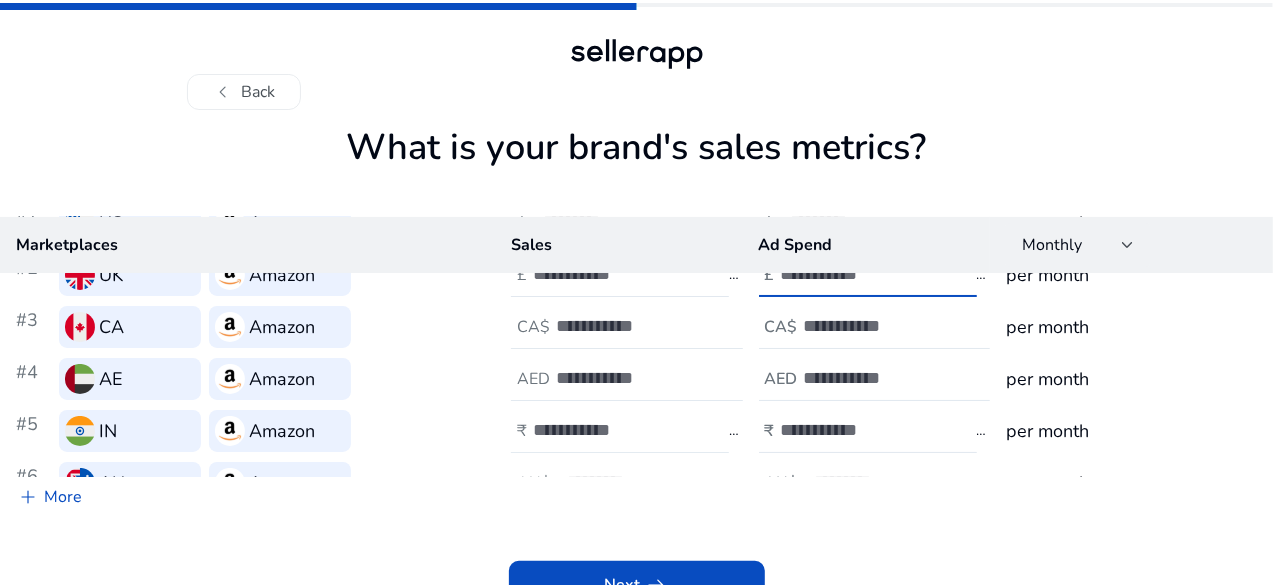 scroll, scrollTop: 0, scrollLeft: 0, axis: both 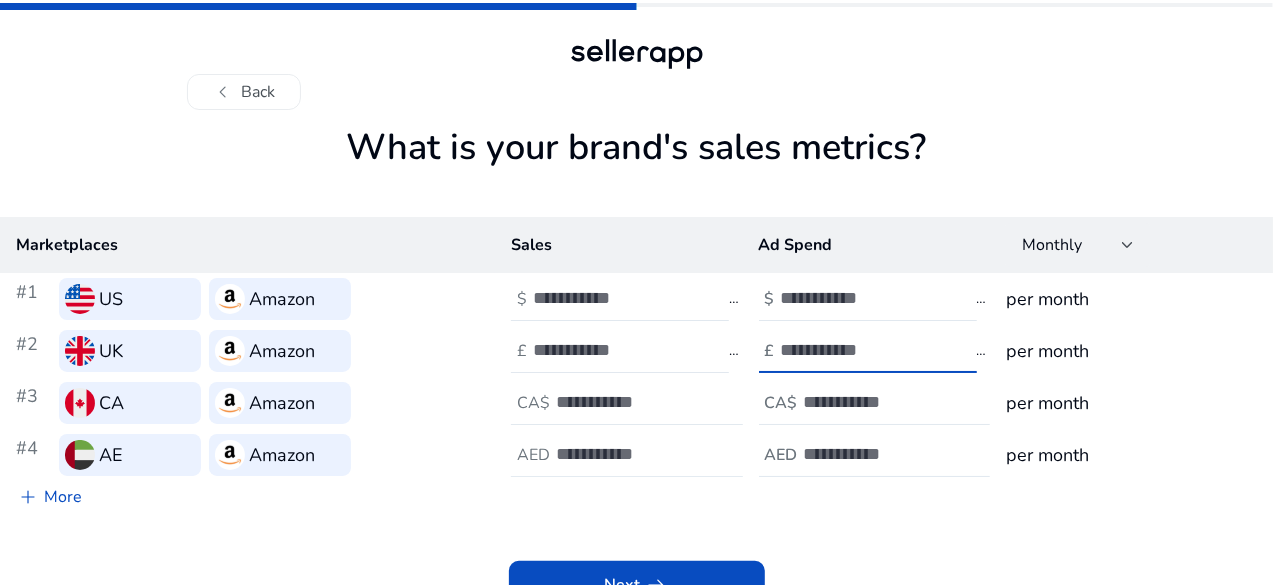 type on "***" 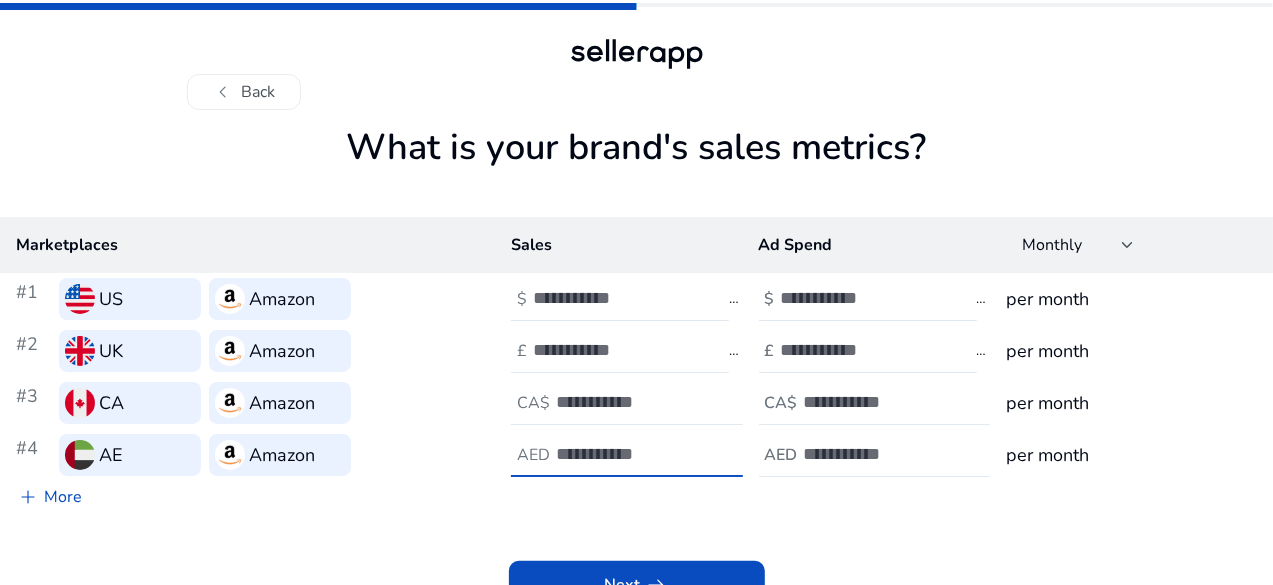 click at bounding box center [623, 454] 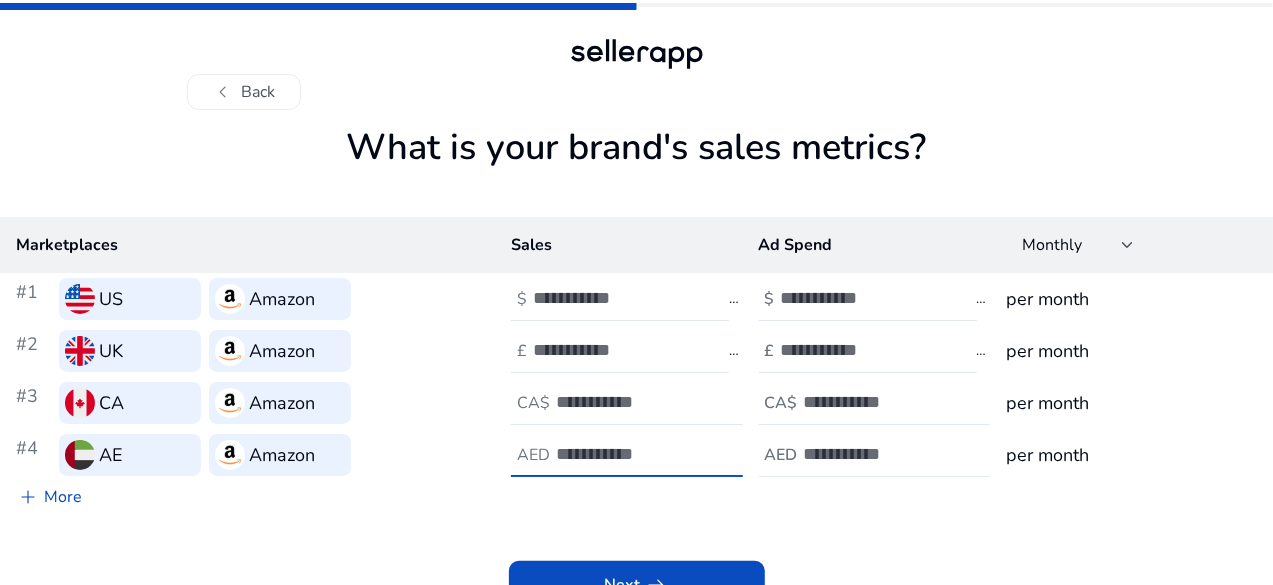 type on "***" 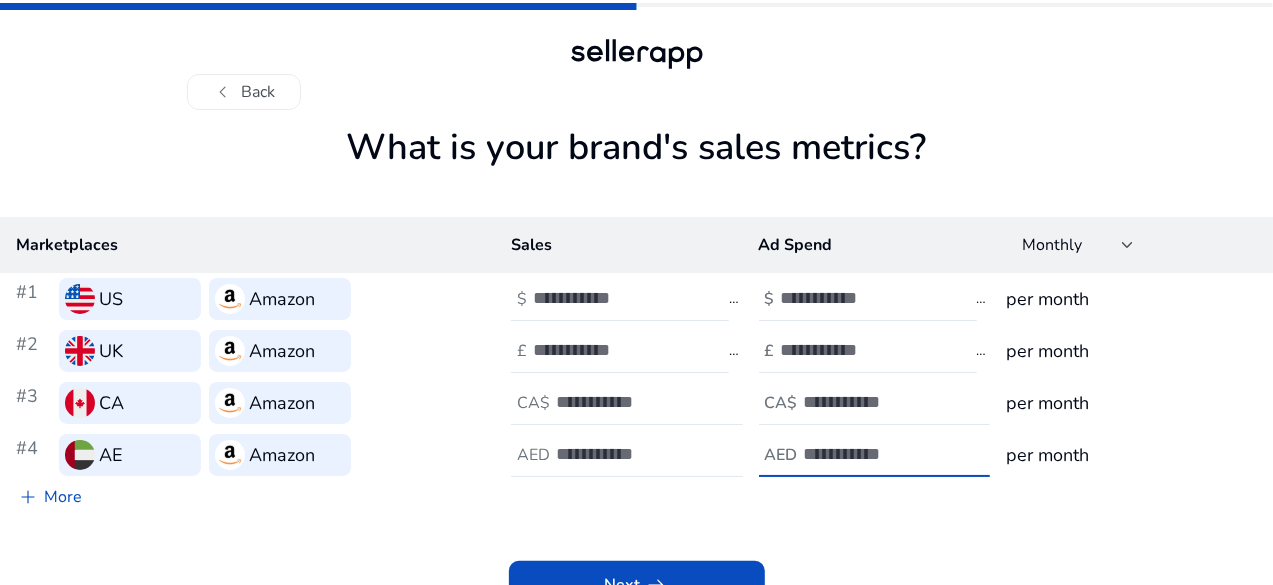 paste on "***" 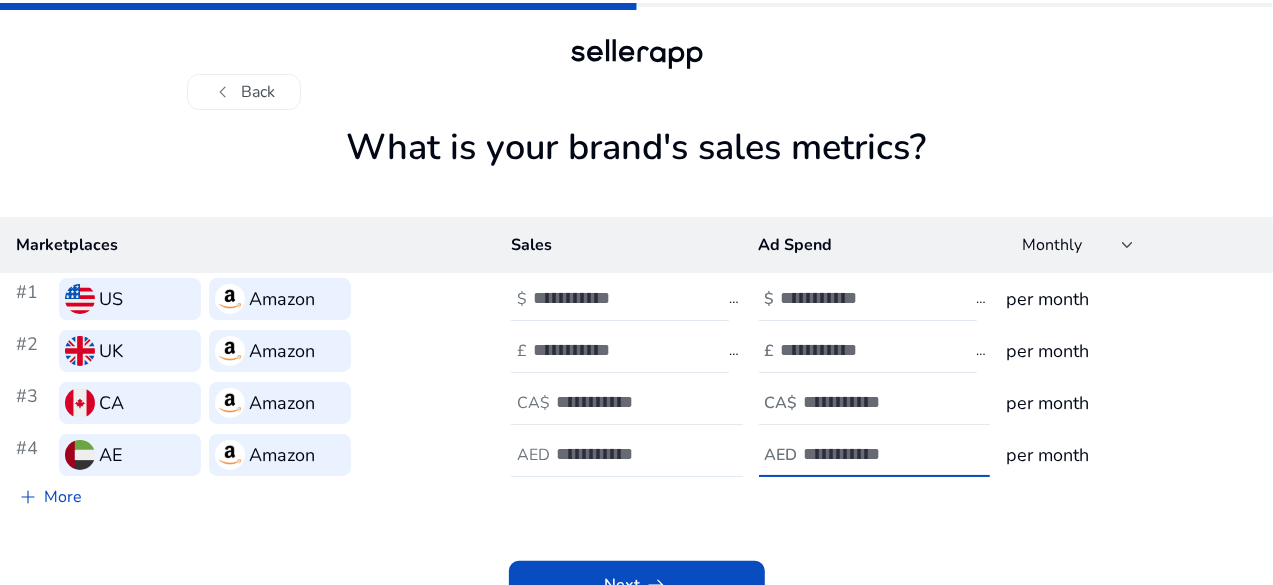 click on "***" at bounding box center (871, 454) 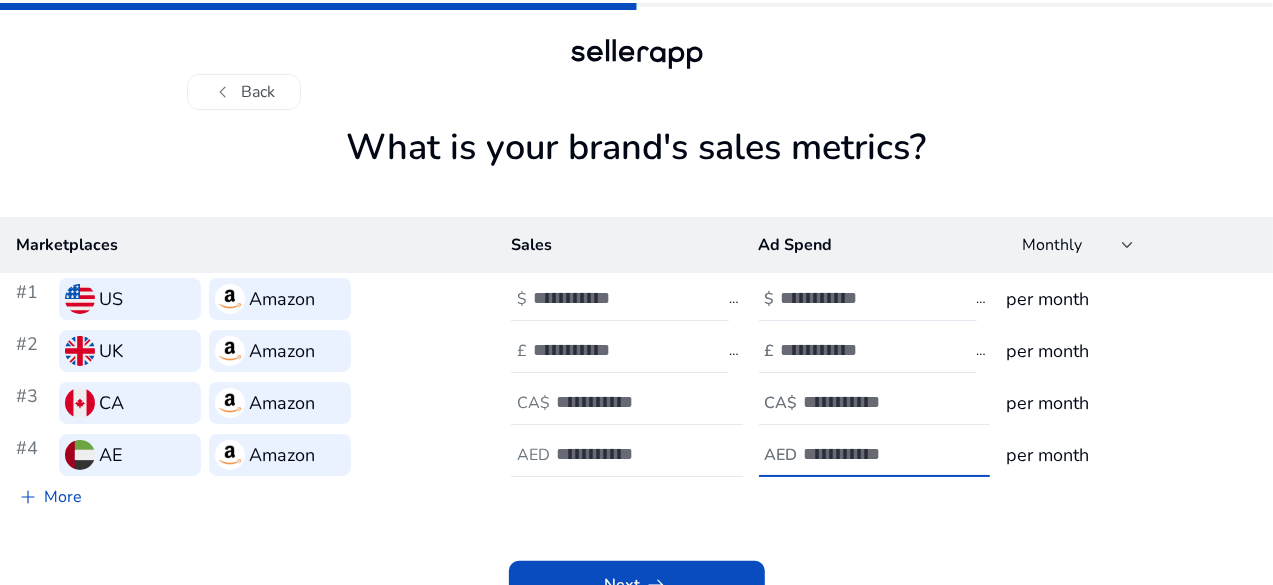 type on "***" 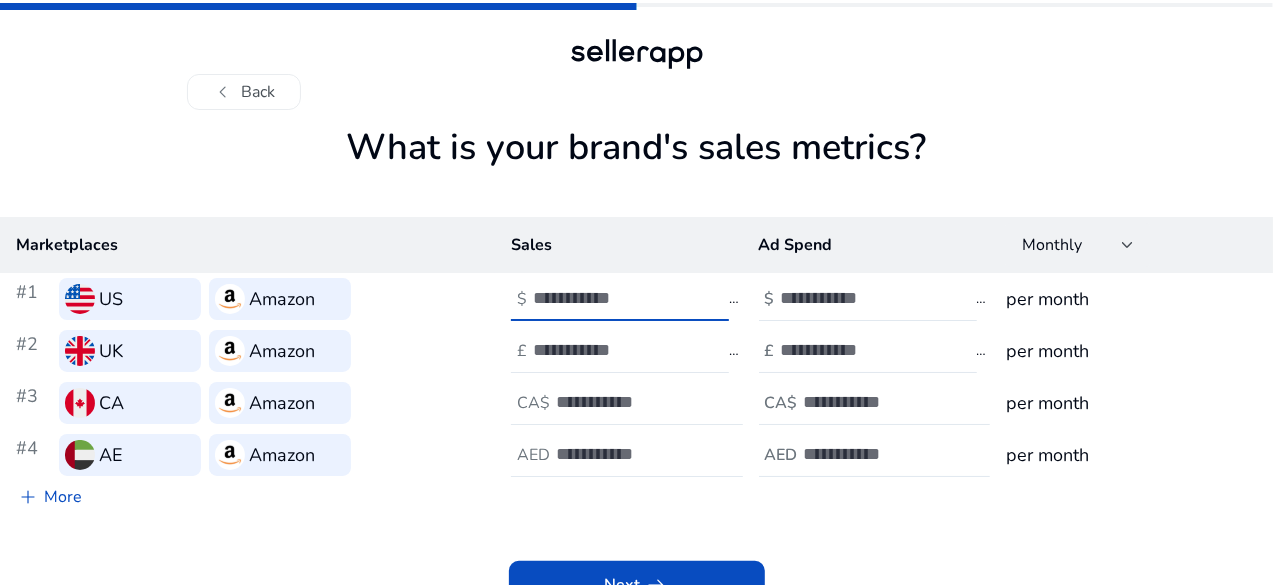 click on "****" at bounding box center [600, 298] 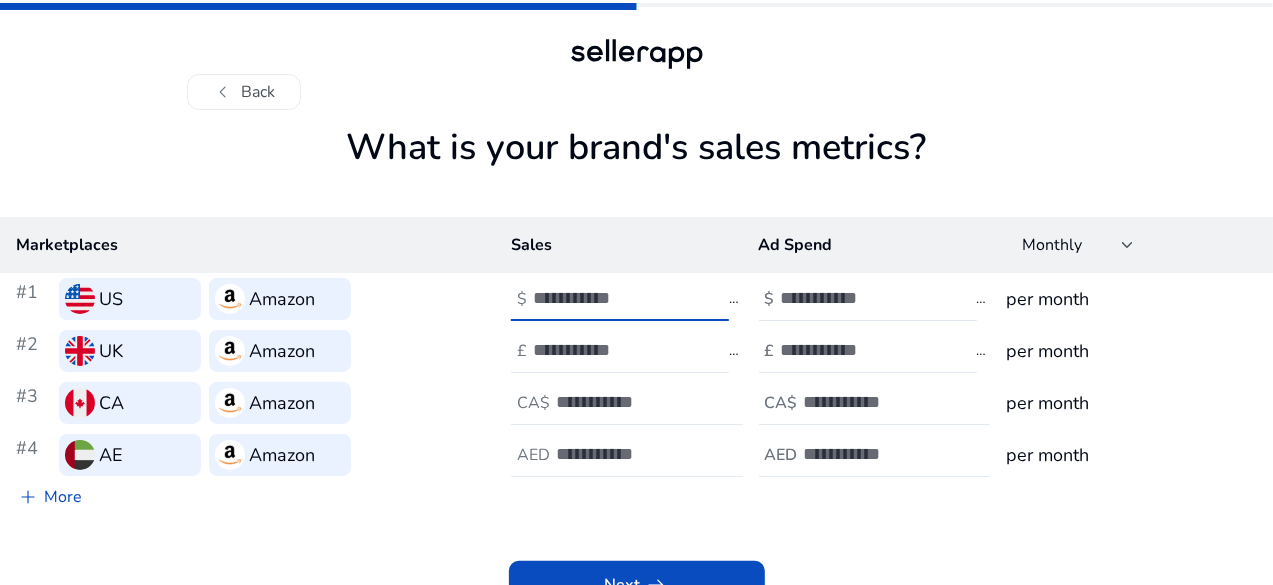 click on "***" at bounding box center [623, 454] 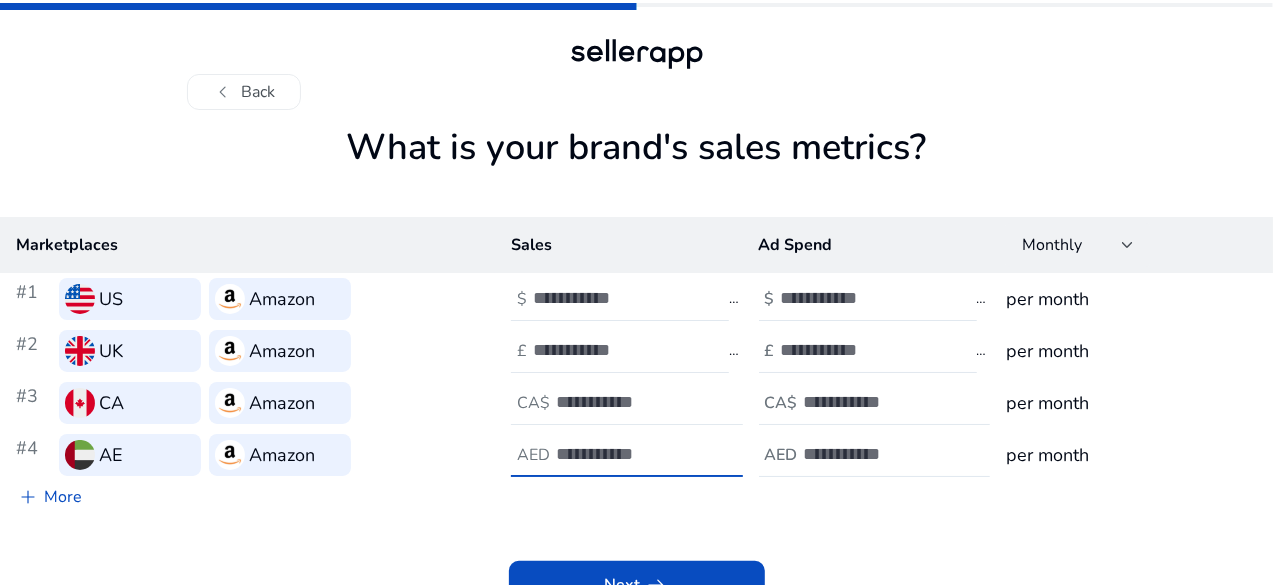 click on "***" at bounding box center [623, 454] 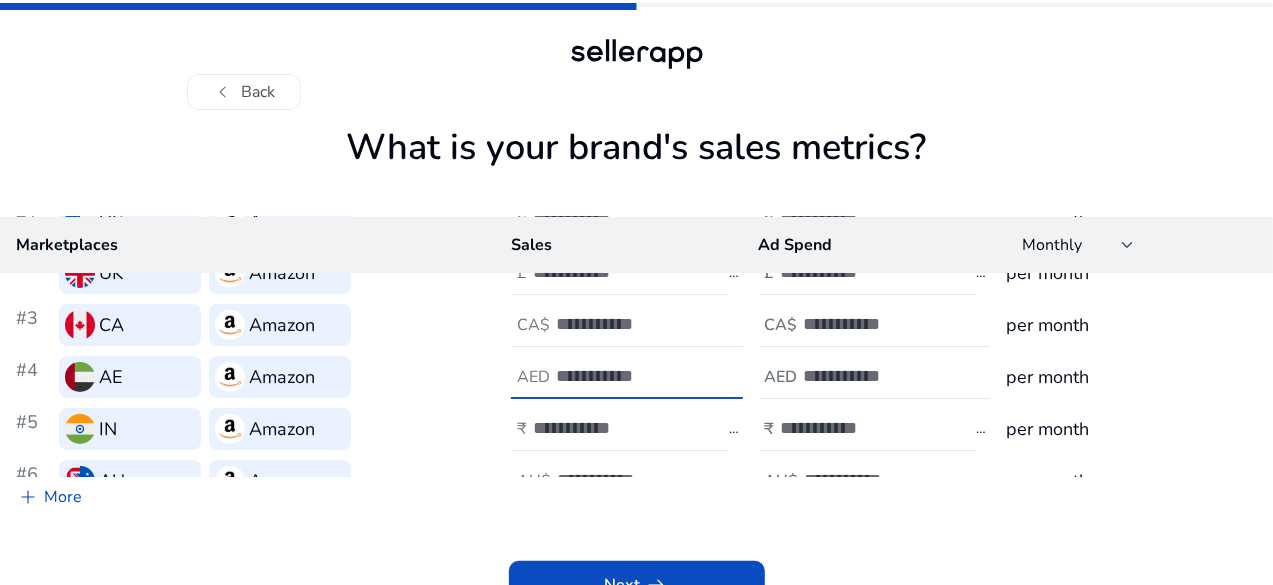 scroll, scrollTop: 174, scrollLeft: 0, axis: vertical 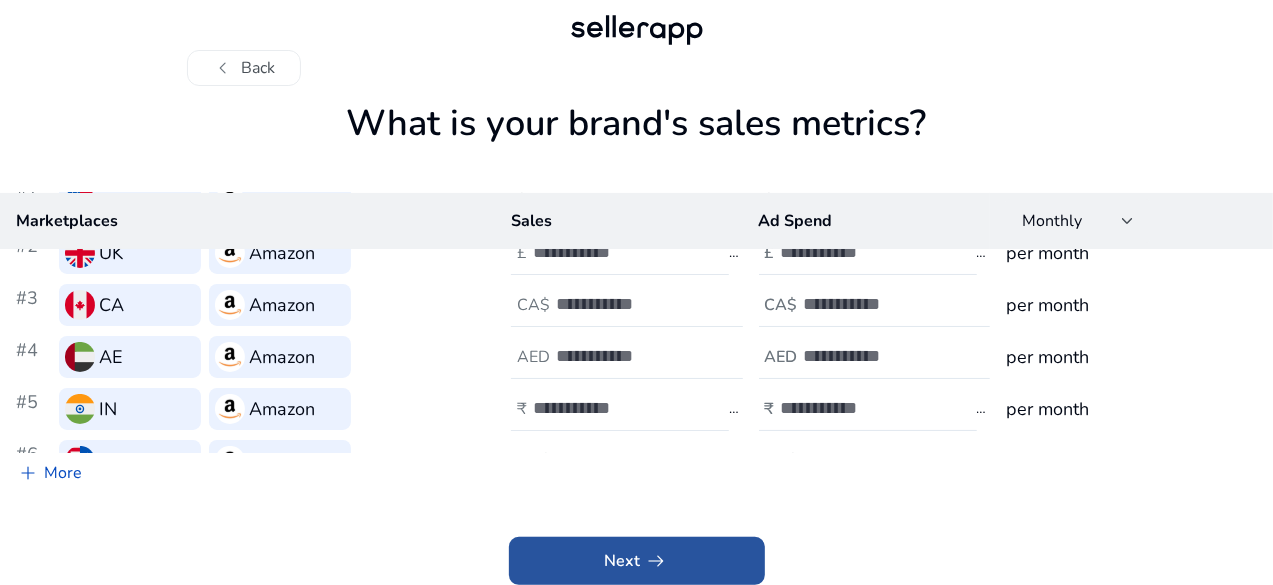 click on "Next   arrow_right_alt" 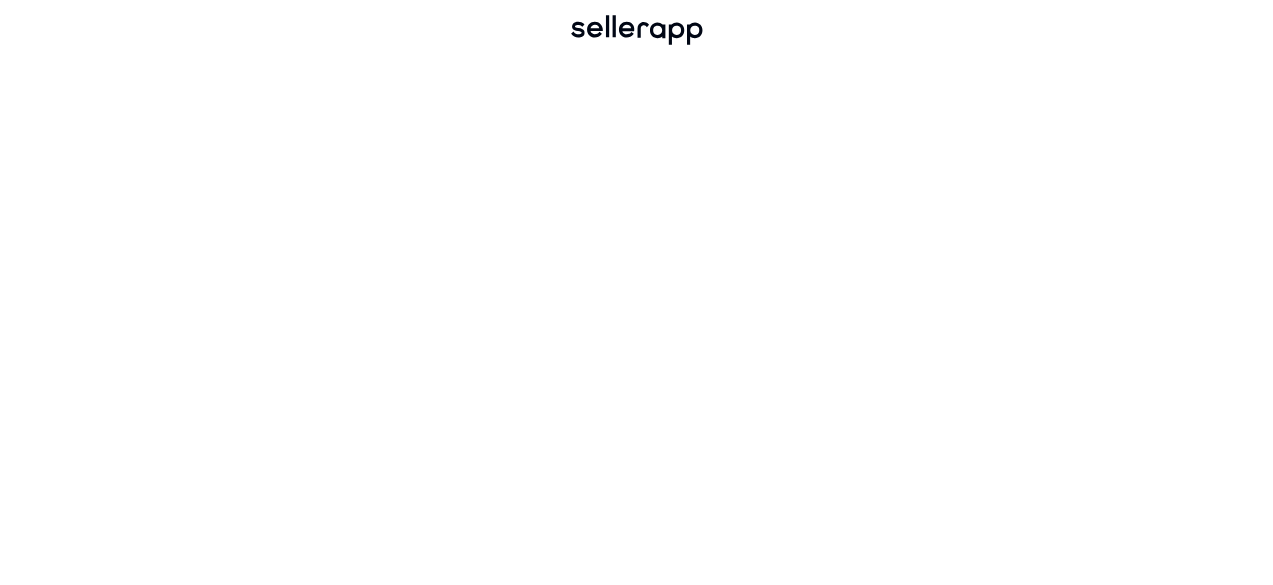 scroll, scrollTop: 0, scrollLeft: 0, axis: both 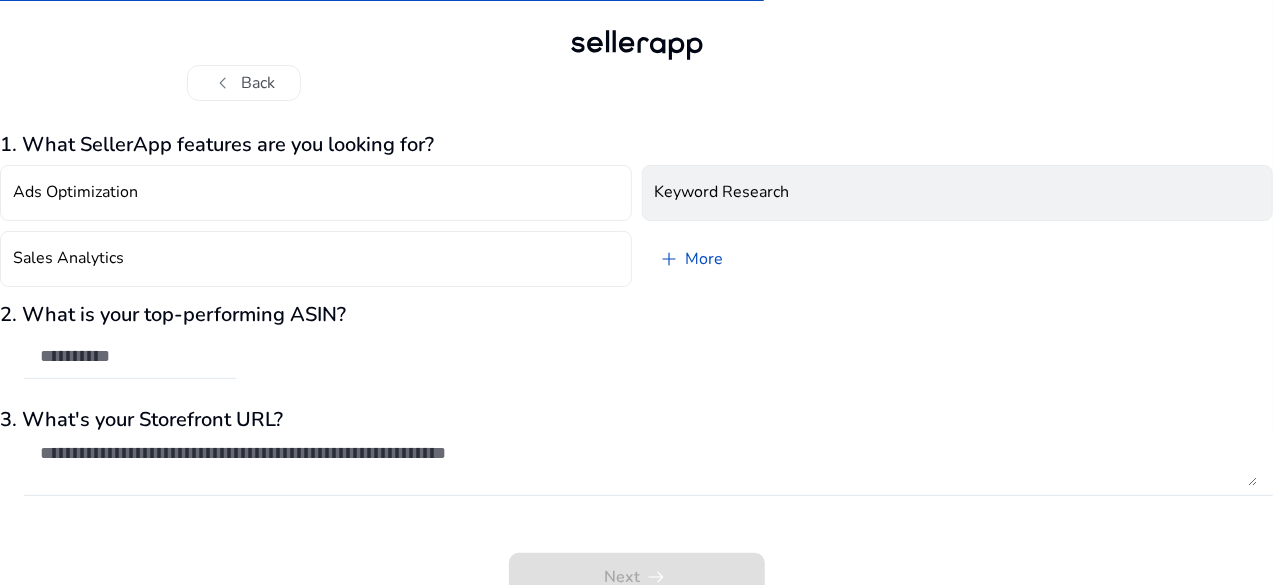 click on "Keyword Research" 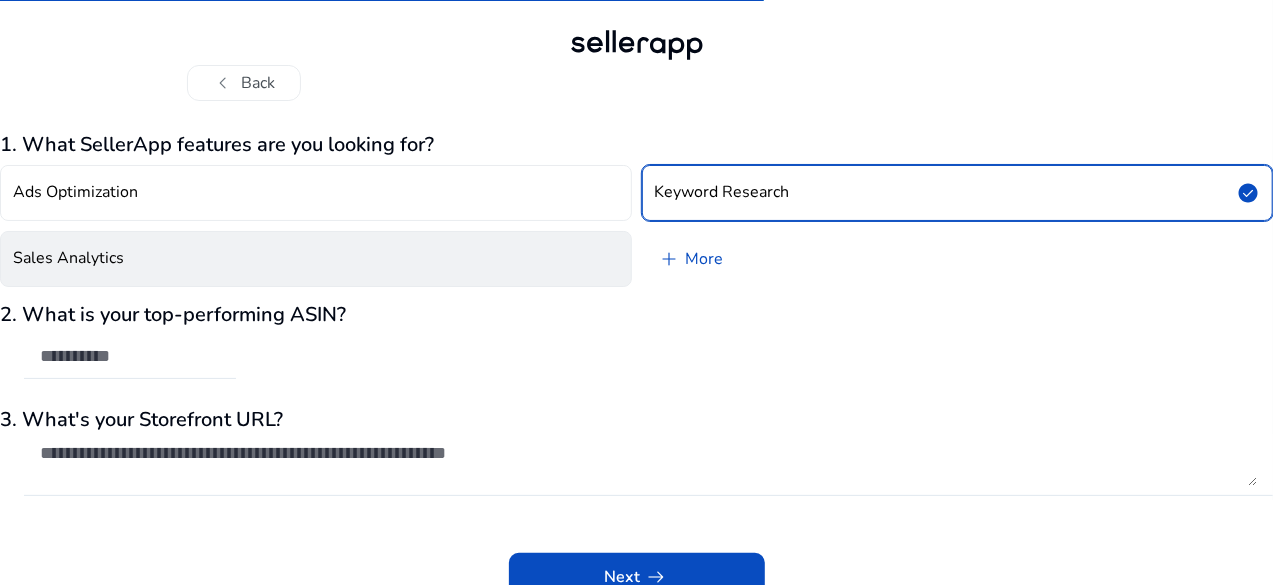 click on "Sales Analytics" 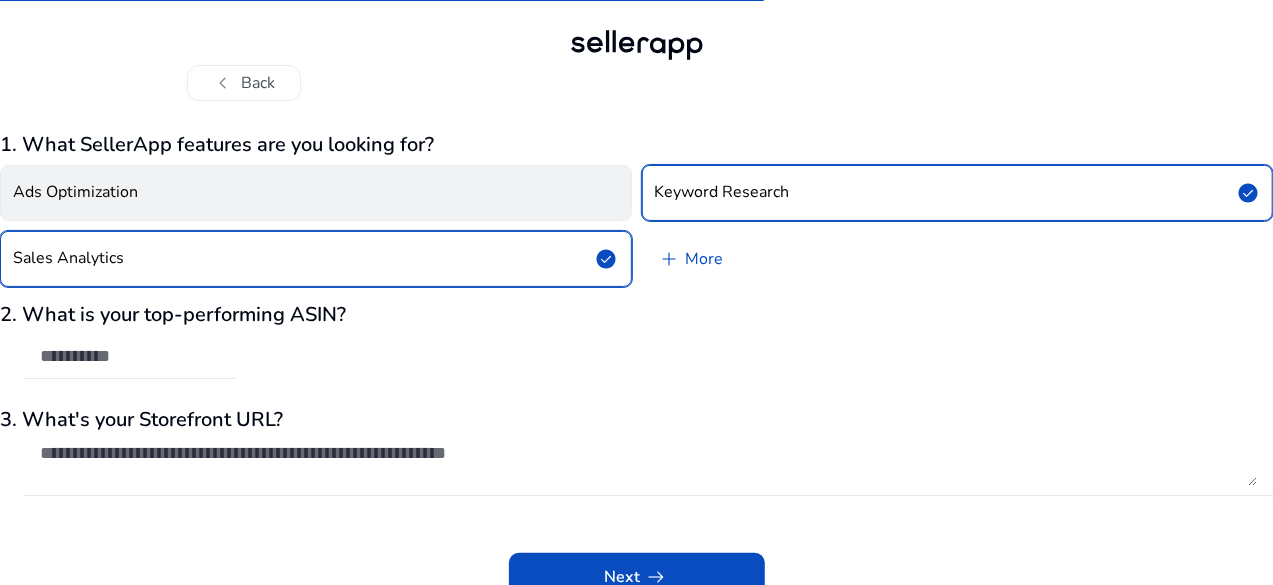 click on "Ads Optimization" 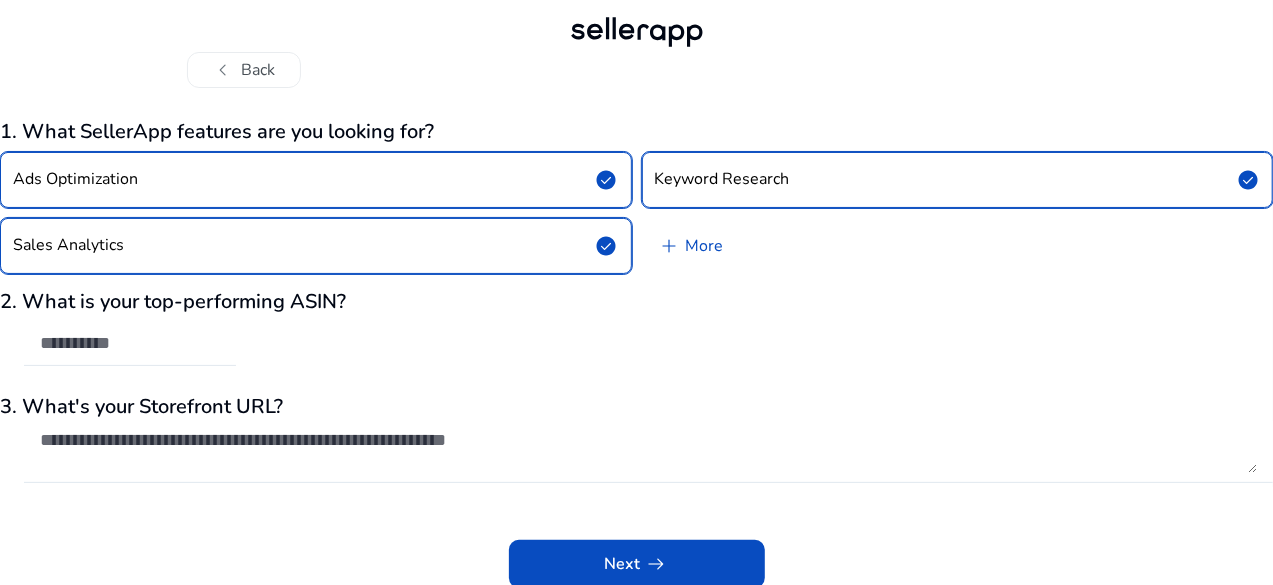 scroll, scrollTop: 25, scrollLeft: 0, axis: vertical 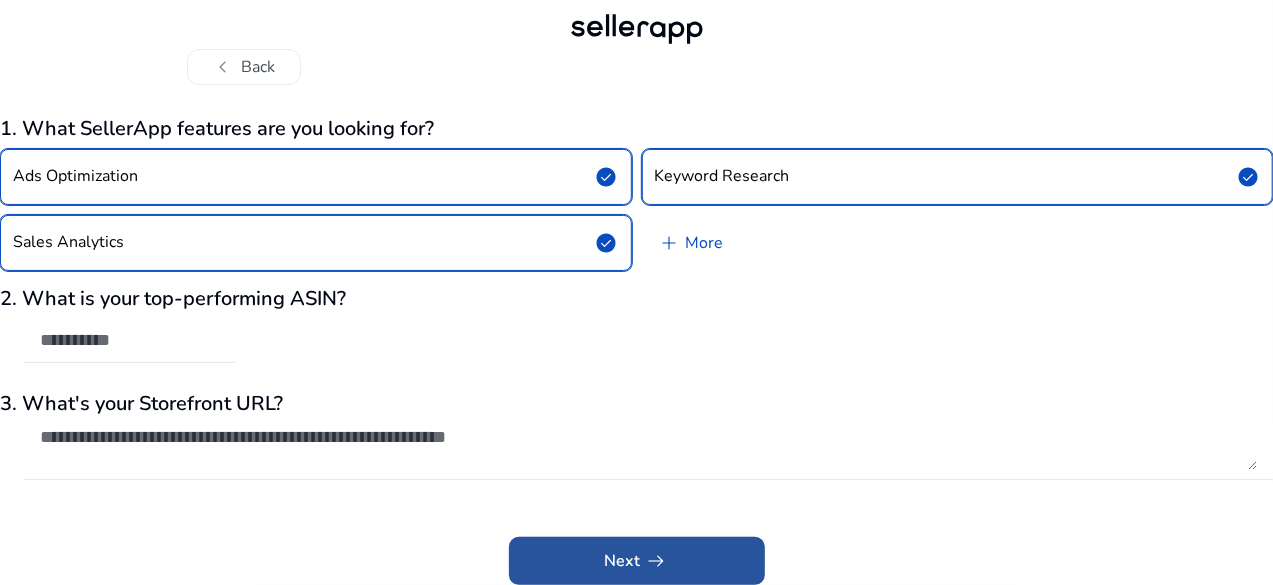 click on "Next   arrow_right_alt" 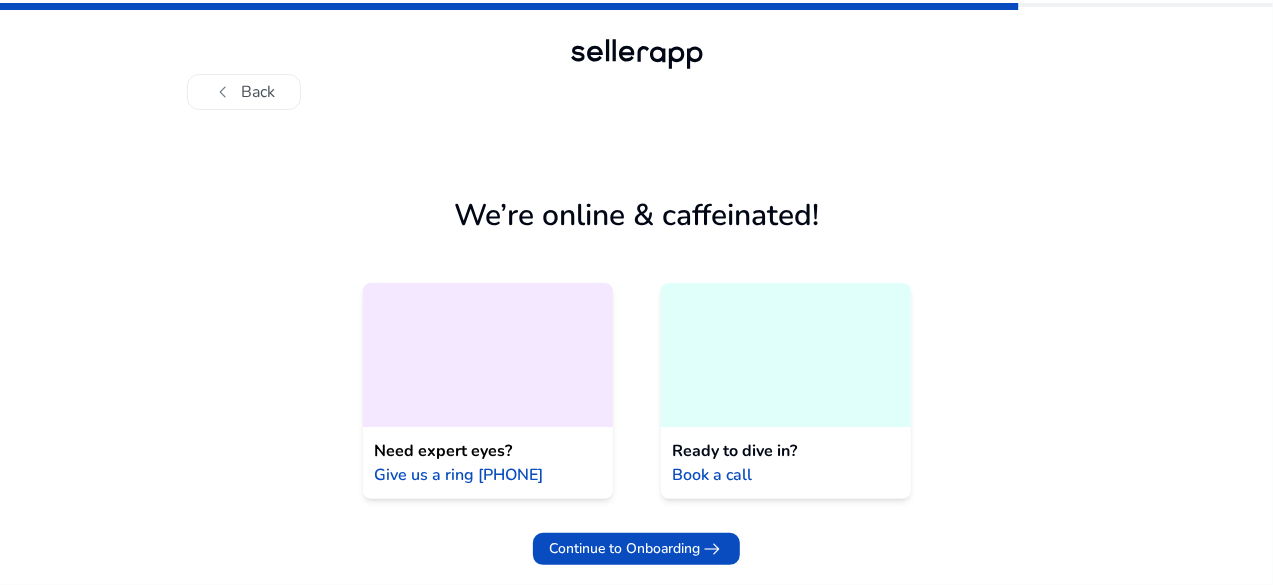 scroll, scrollTop: 0, scrollLeft: 0, axis: both 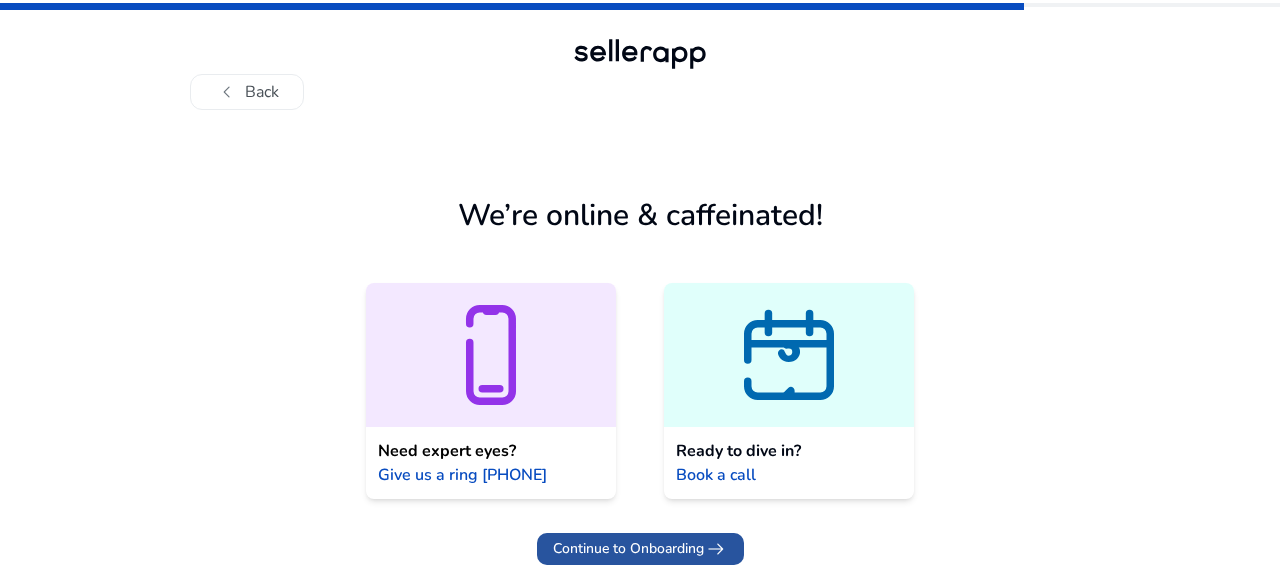 click on "Continue to Onboarding" 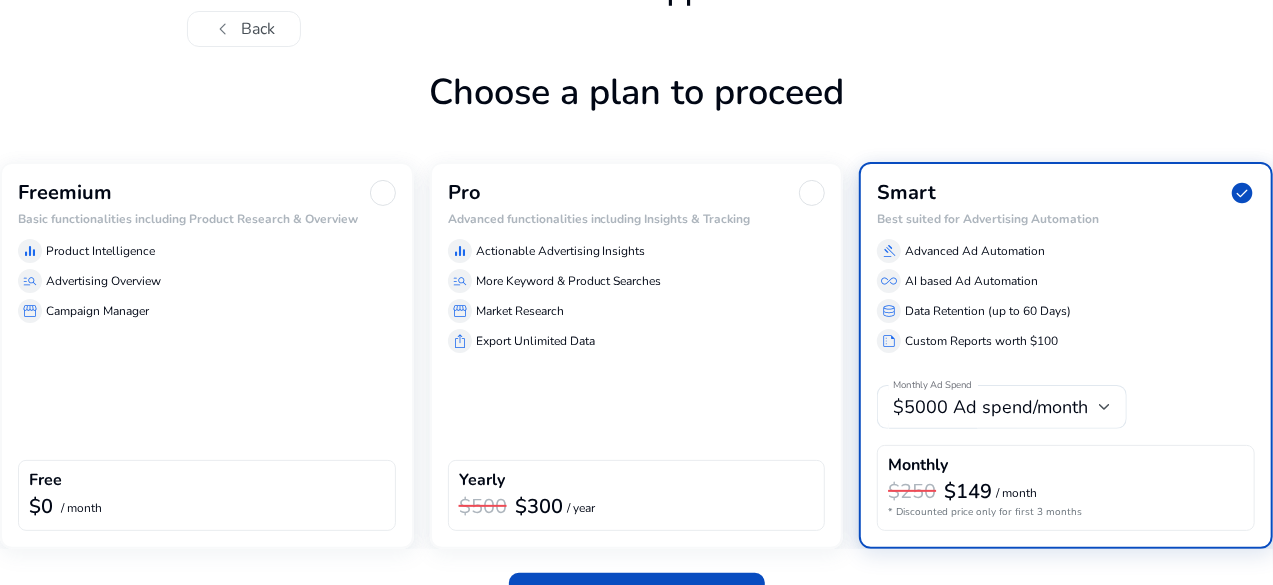 scroll, scrollTop: 114, scrollLeft: 0, axis: vertical 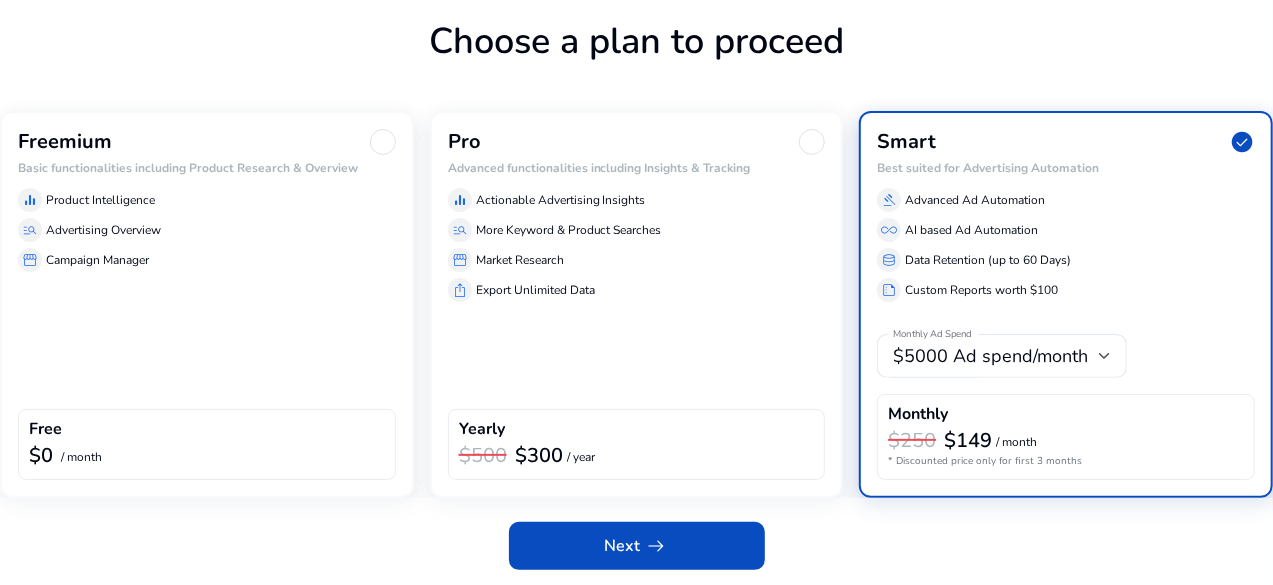 click on "Freemium" 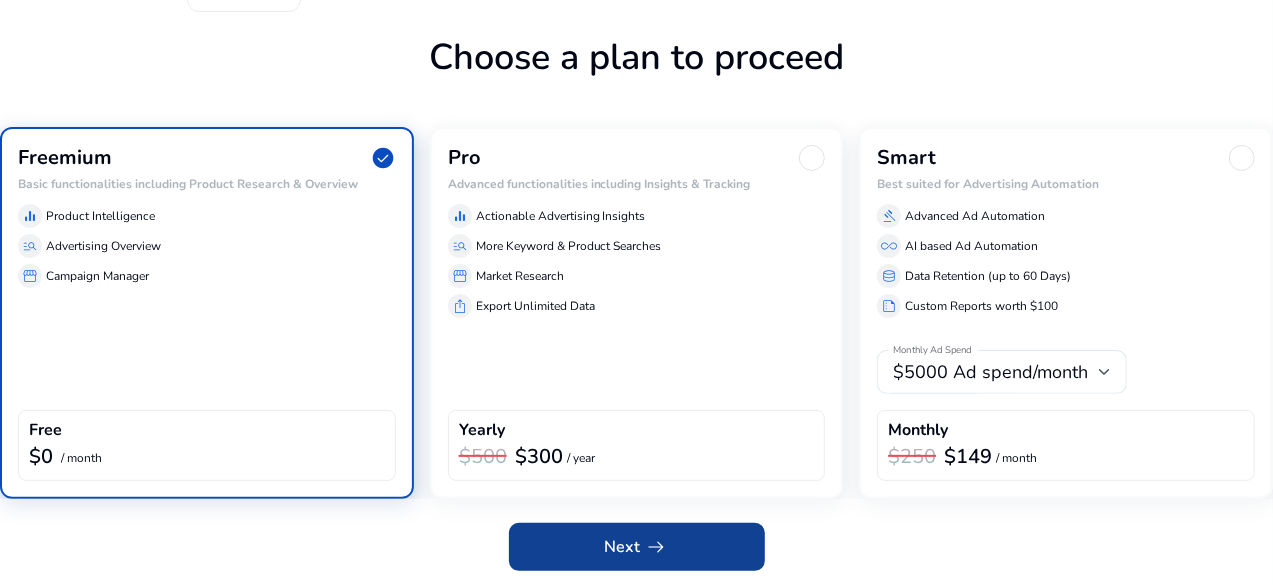 click 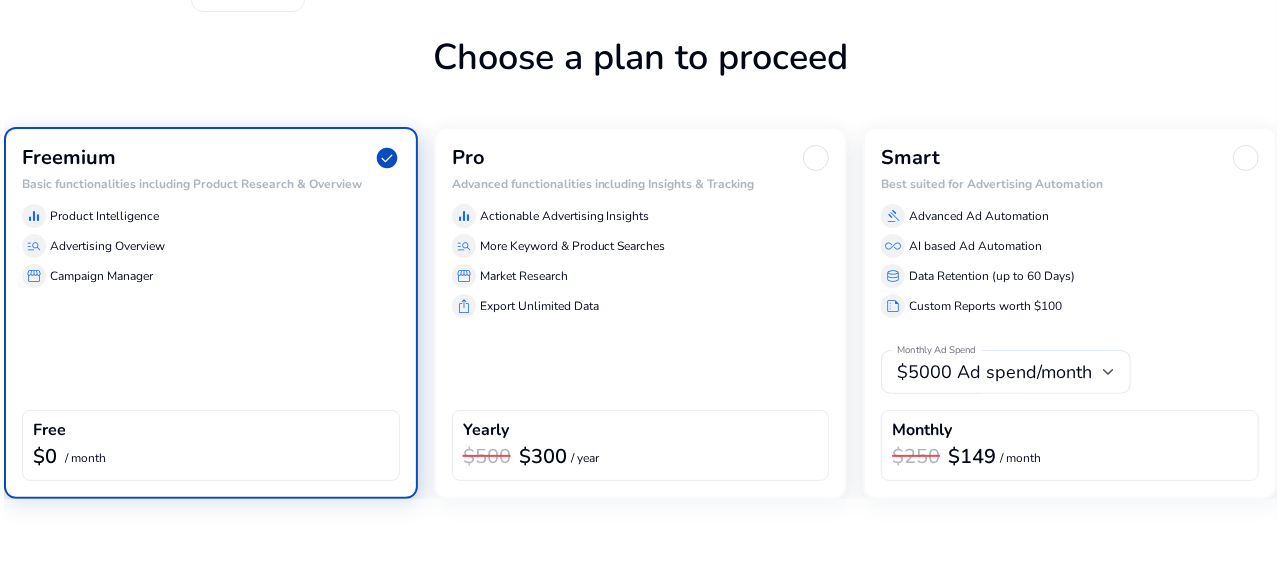 scroll, scrollTop: 0, scrollLeft: 0, axis: both 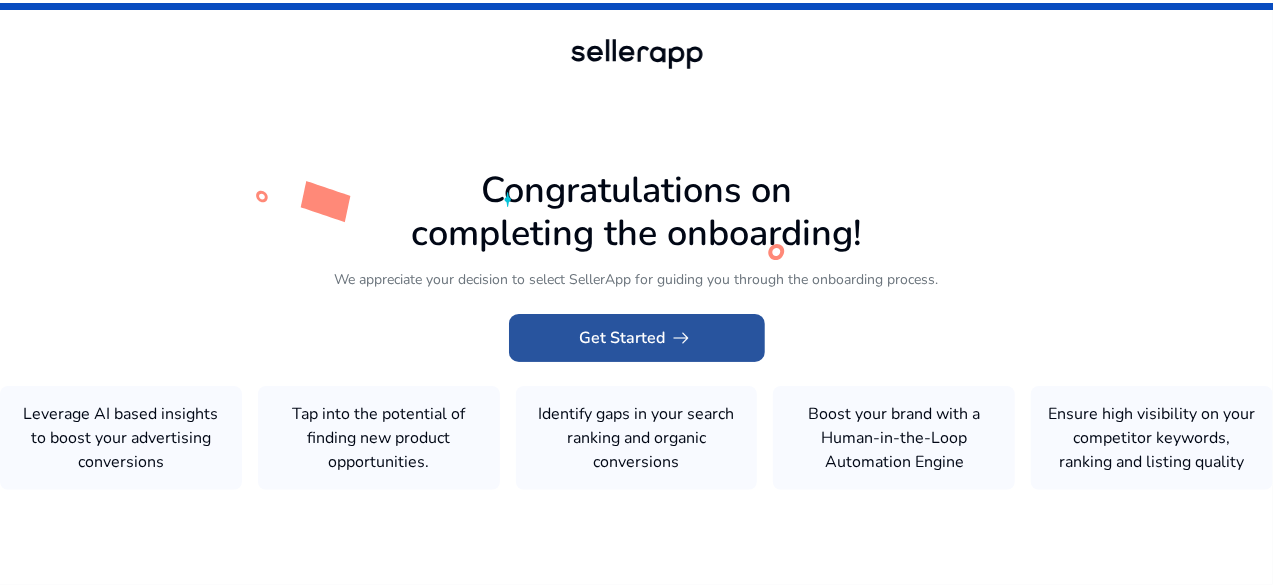 click on "Get Started   arrow_right_alt" 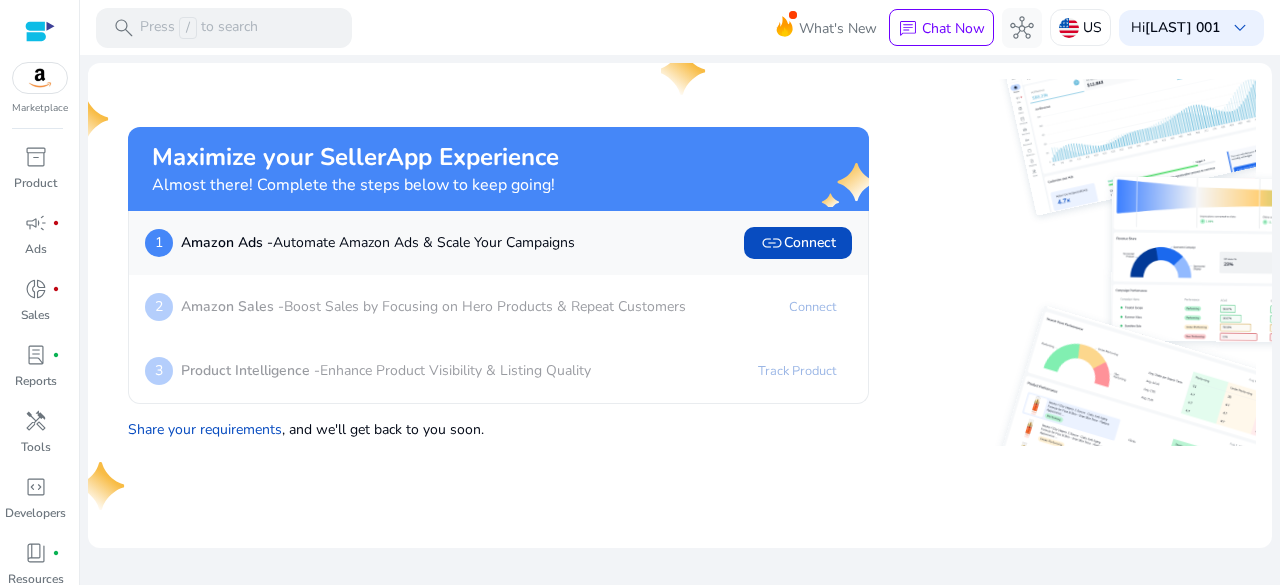 scroll, scrollTop: 0, scrollLeft: 0, axis: both 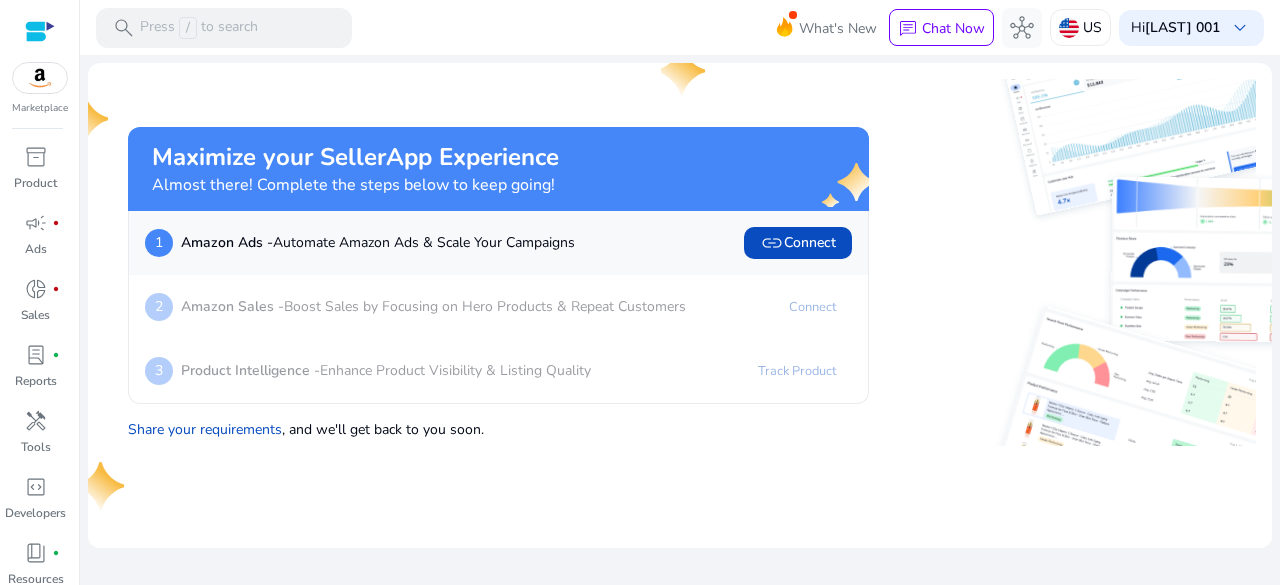 click on "2  Amazon Sales -  Boost Sales by Focusing on Hero Products & Repeat Customers  Connect" 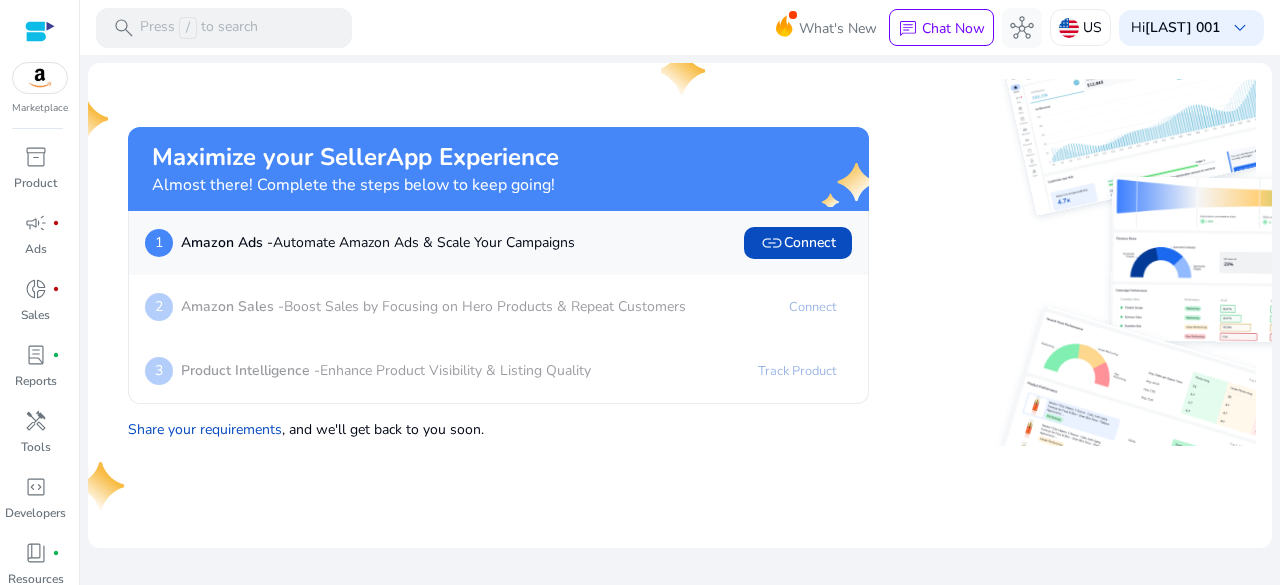 click on "Amazon Sales -  Boost Sales by Focusing on Hero Products & Repeat Customers" 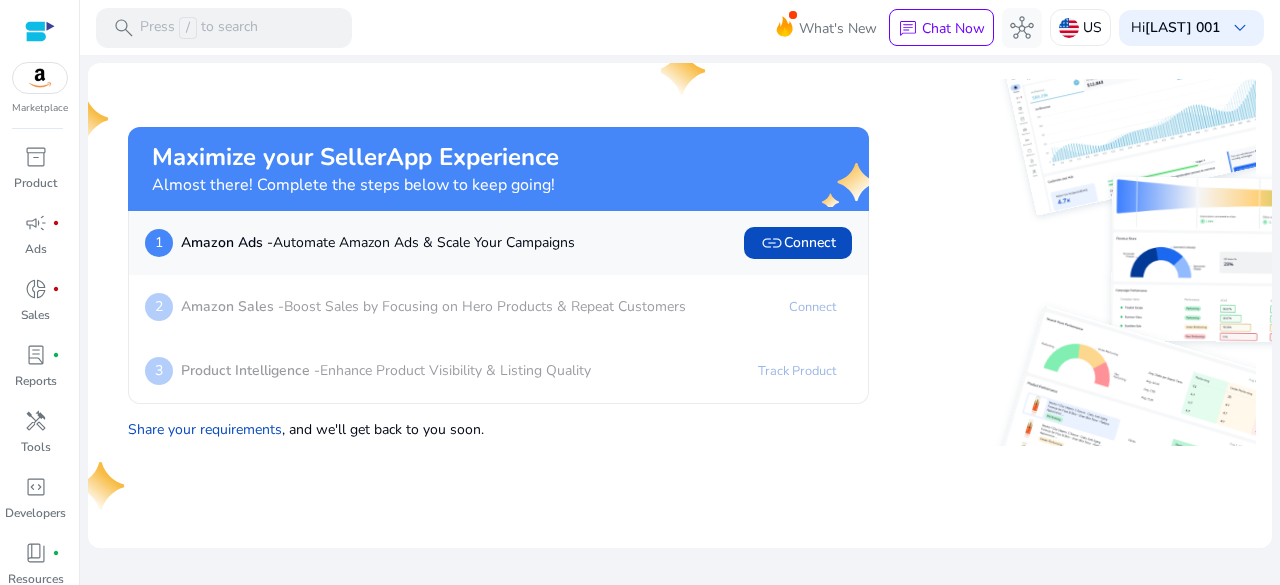 click on "Share your requirements  , and we'll get back to you soon." 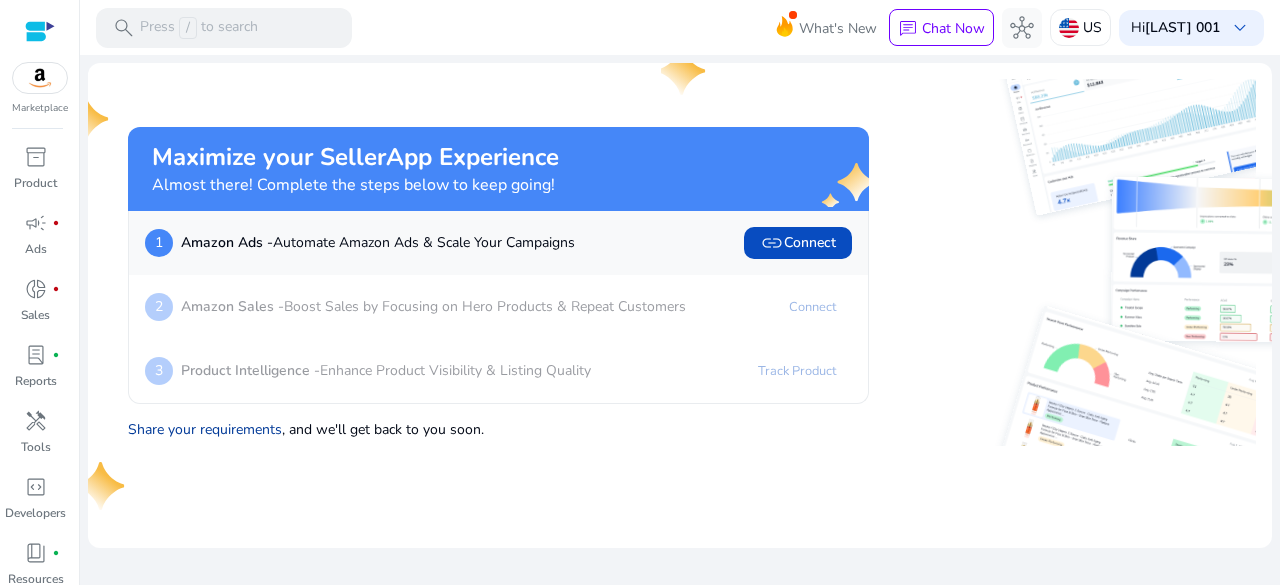 click on "Share your requirements" 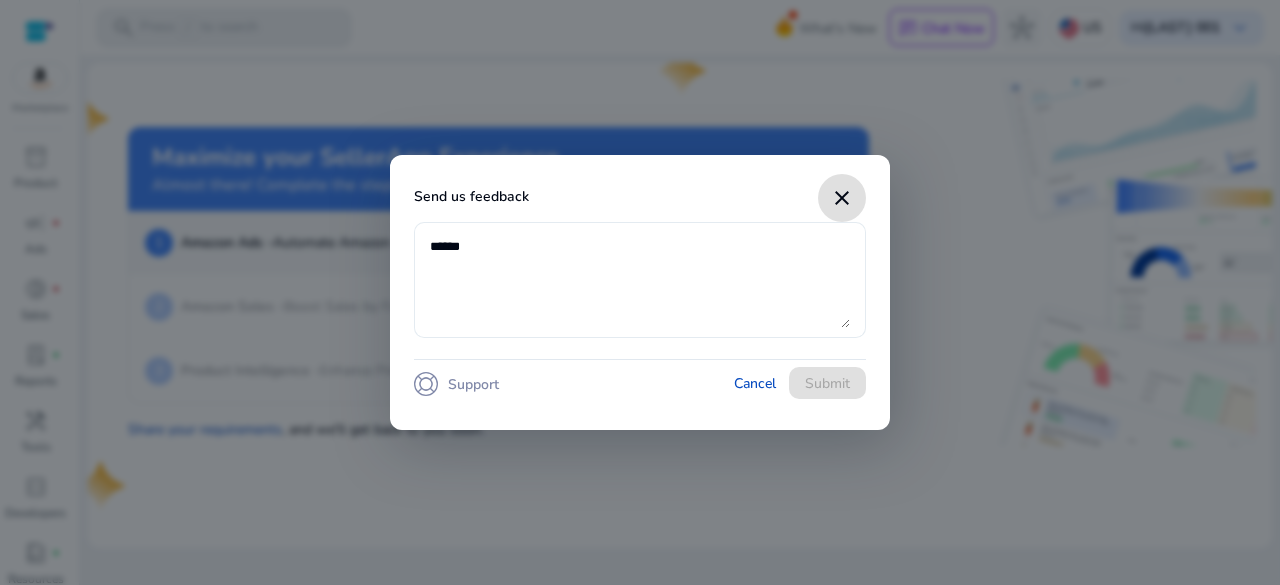 type 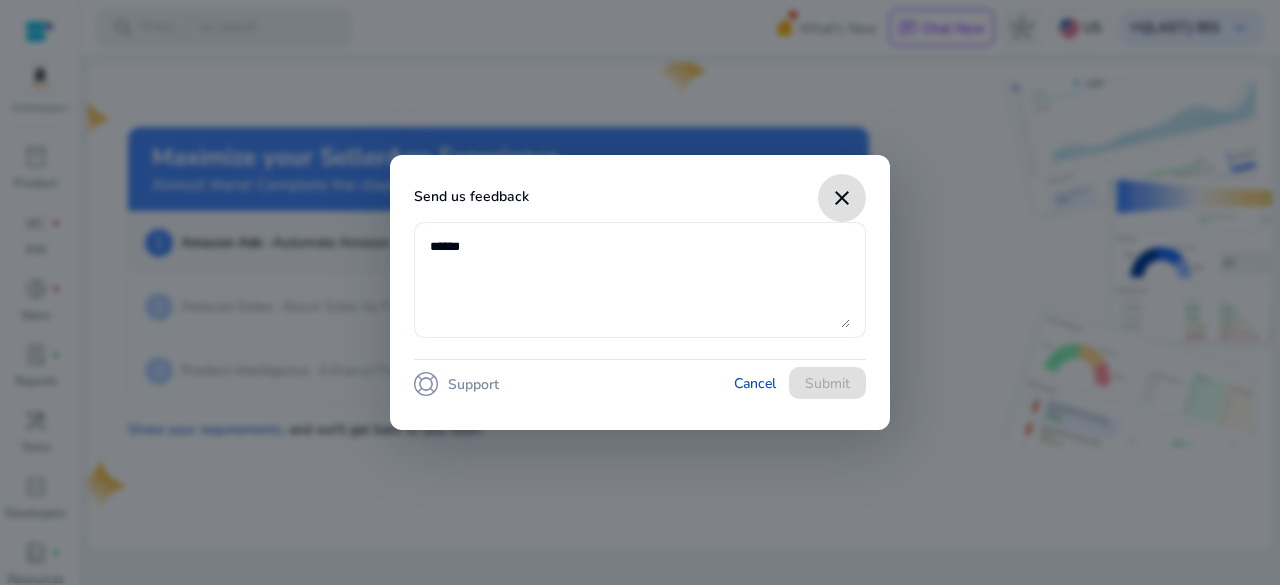 click on "close" at bounding box center [842, 198] 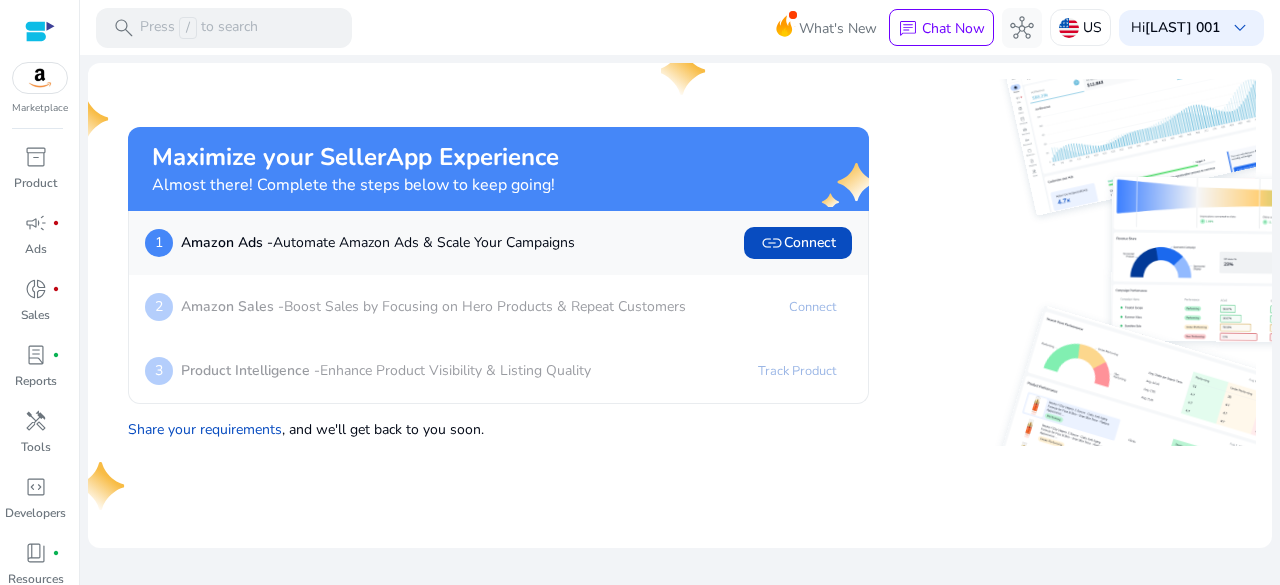 click on "Share your requirements  , and we'll get back to you soon." 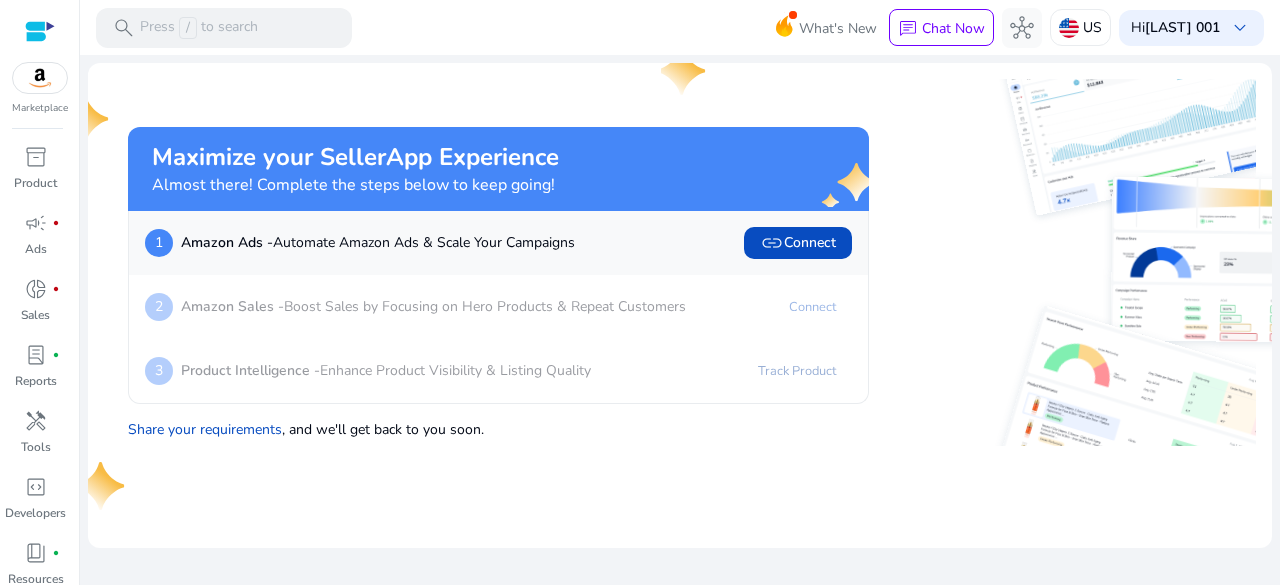 drag, startPoint x: 745, startPoint y: 355, endPoint x: 682, endPoint y: 335, distance: 66.09841 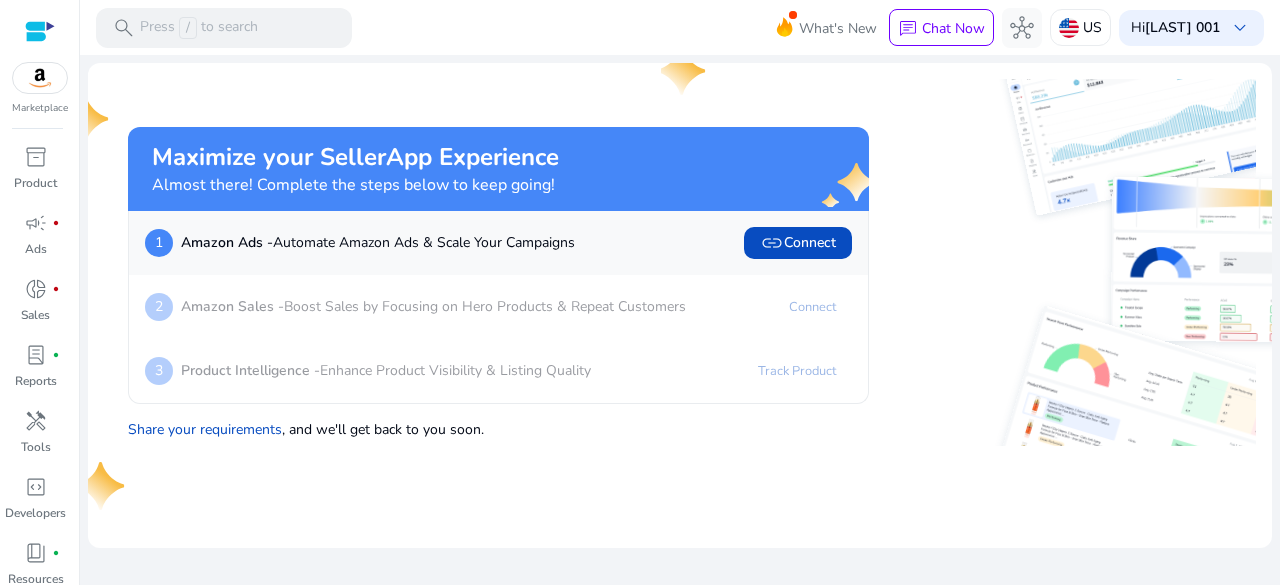 drag, startPoint x: 648, startPoint y: 301, endPoint x: 554, endPoint y: 361, distance: 111.516815 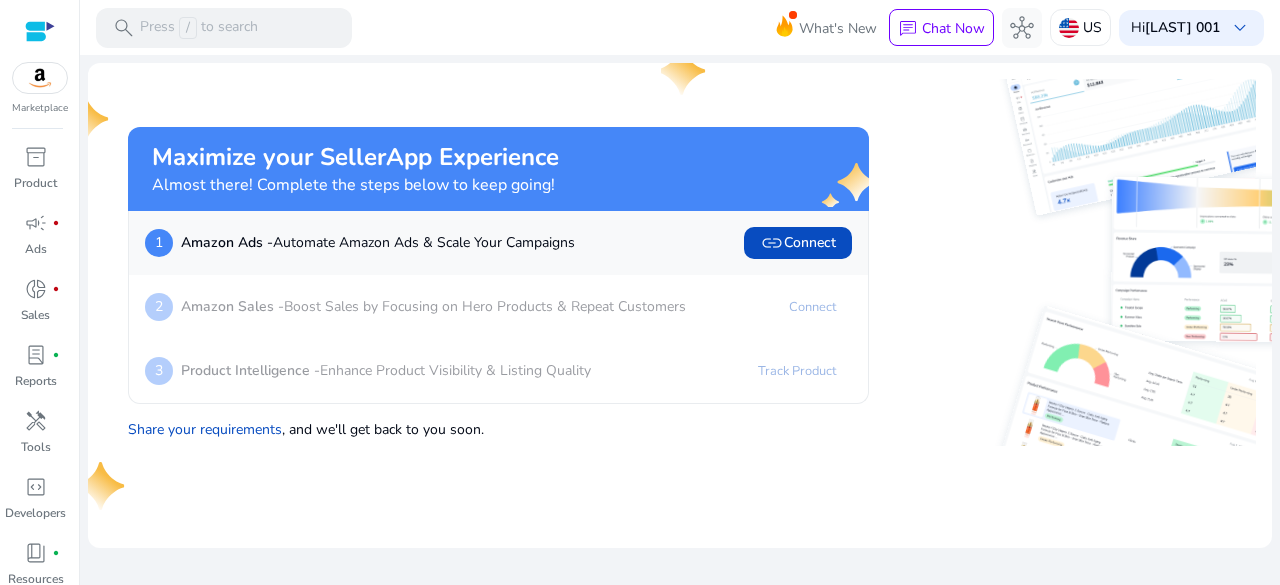 click at bounding box center [40, 78] 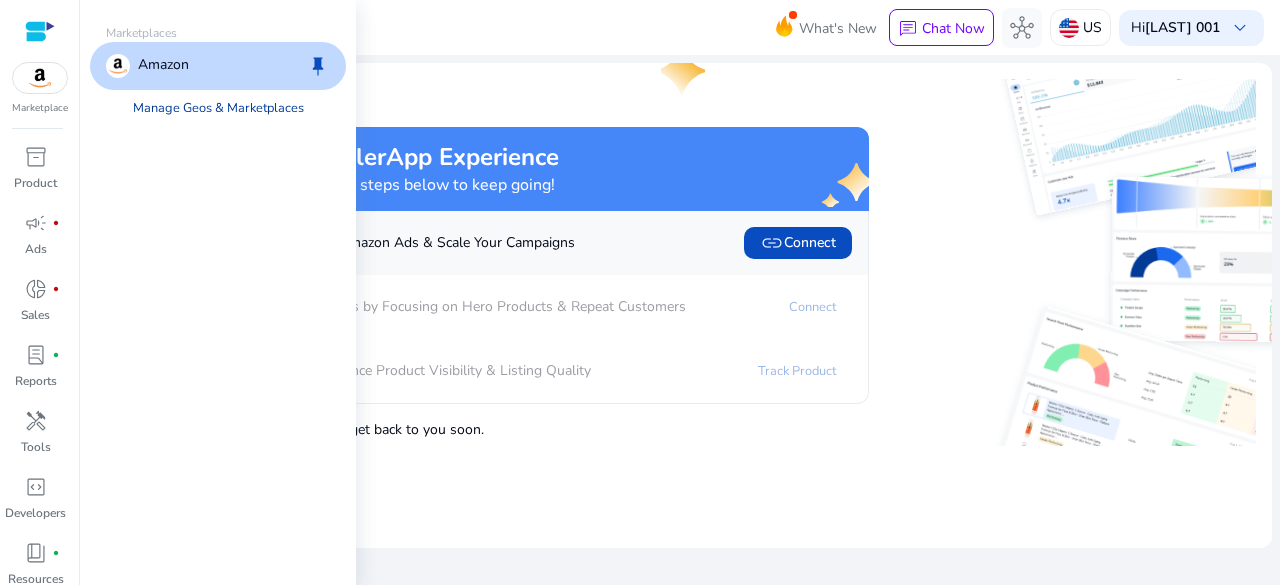 click on "Manage Geos & Marketplaces" at bounding box center (218, 108) 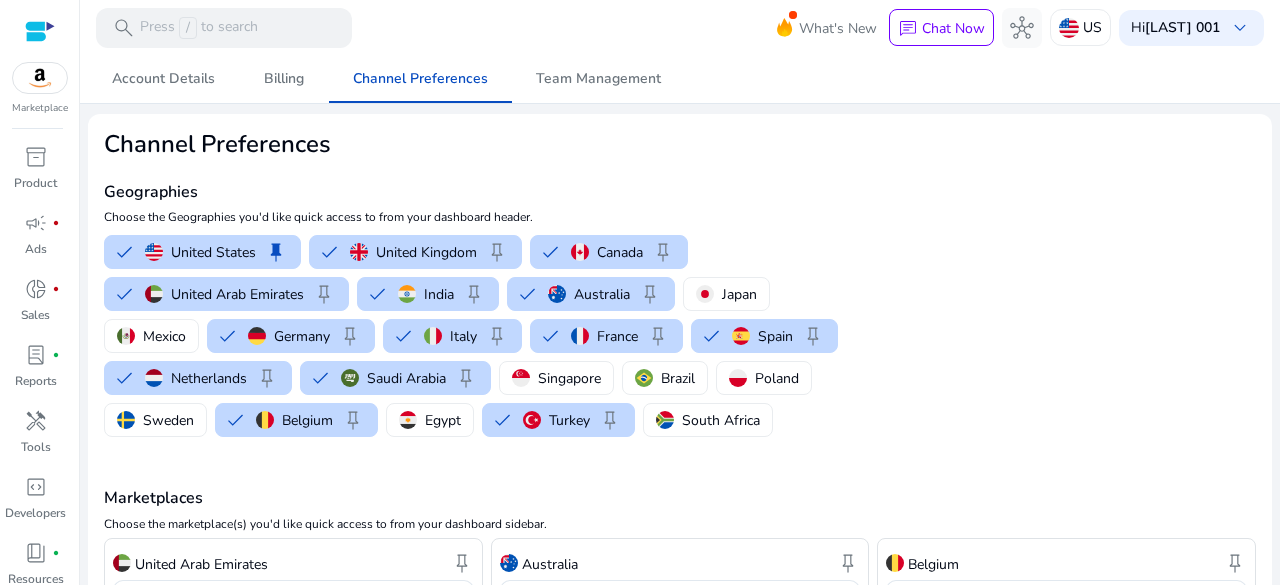 click on "Account Details   Billing   Channel Preferences   Team Management  Channel Preferences Geographies  Choose the Geographies you'd like quick access to from your dashboard header.   United States   keep   United Kingdom   keep   Canada   keep   United Arab Emirates   keep   India   keep   Australia   keep   Japan   Mexico   Germany   keep   Italy   keep   France   keep   Spain   keep   Netherlands   keep   Saudi Arabia   keep   Singapore   Brazil   Poland   Sweden   Belgium   keep   Egypt   Turkey   keep   South Africa  Marketplaces  Choose the marketplace(s) you'd like quick access to from your dashboard sidebar.  United Arab Emirates  keep   Amazon  Australia  keep   Amazon  Belgium  keep   Amazon  Canada  keep   Amazon  Germany  keep   Amazon  Spain  keep   Amazon  France  keep   Amazon  India  keep   Amazon  Italy  keep   Amazon  Netherlands  keep   Amazon  Saudi Arabia  keep   Amazon  Turkey  keep   Amazon  United Kingdom  keep   Amazon  United States  keep   Amazon   Save Preferences" 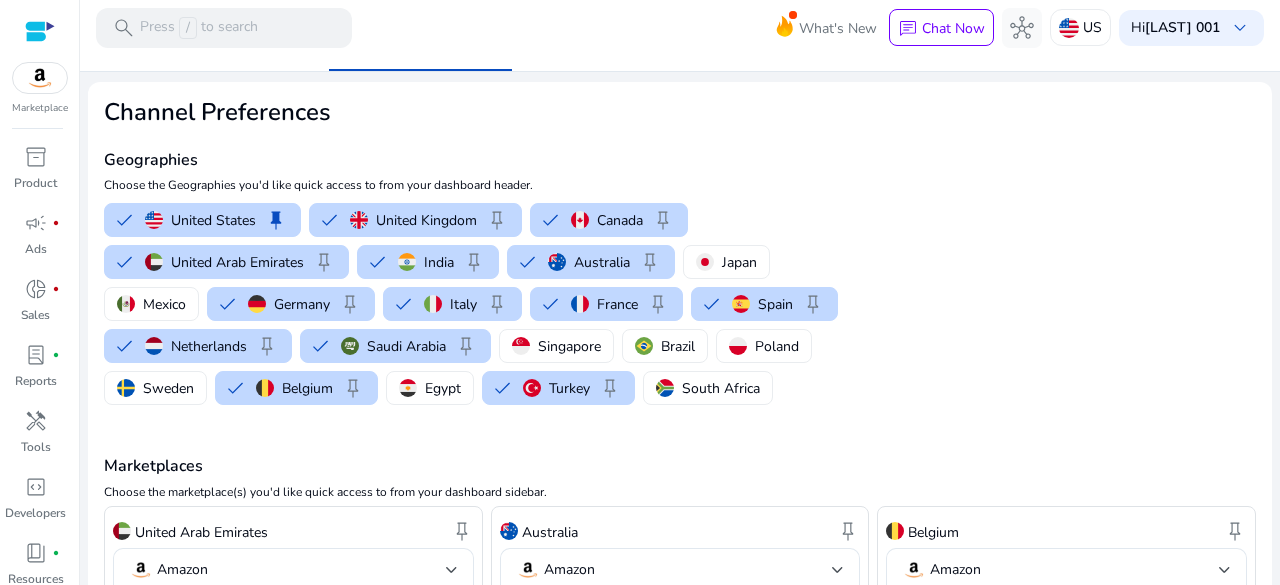 scroll, scrollTop: 0, scrollLeft: 0, axis: both 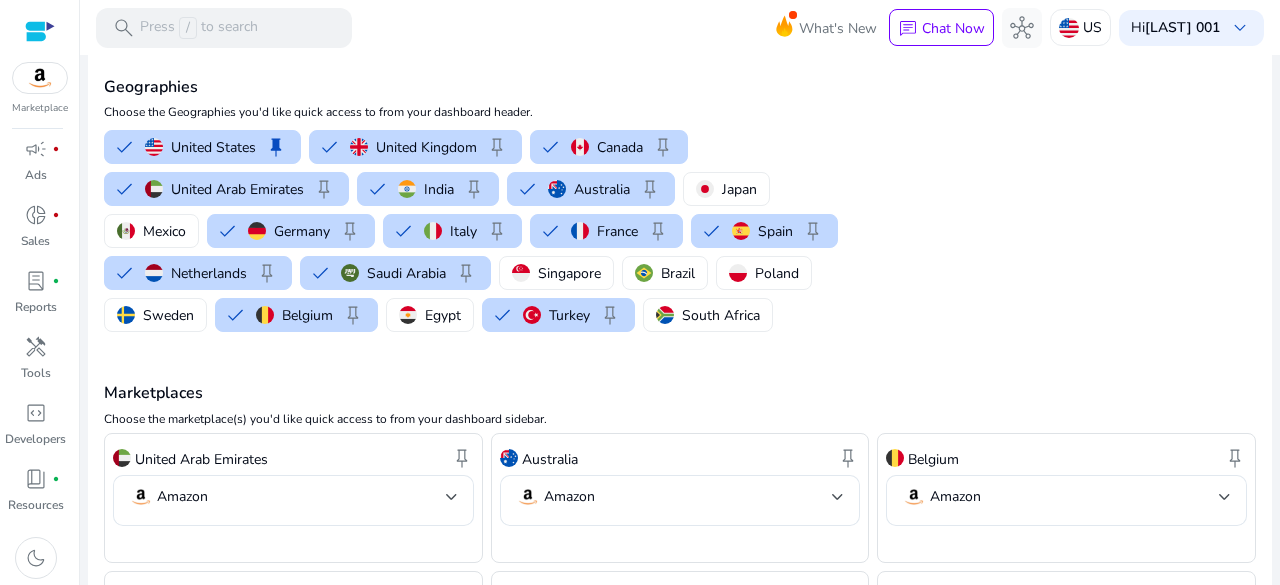 click at bounding box center (40, 31) 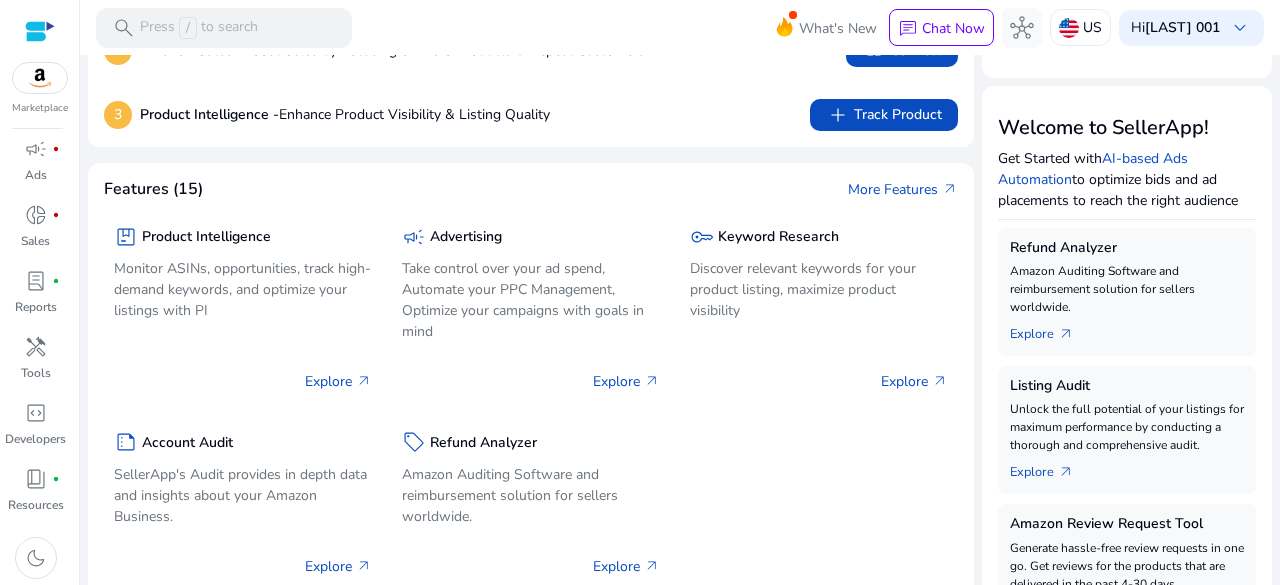 scroll, scrollTop: 0, scrollLeft: 0, axis: both 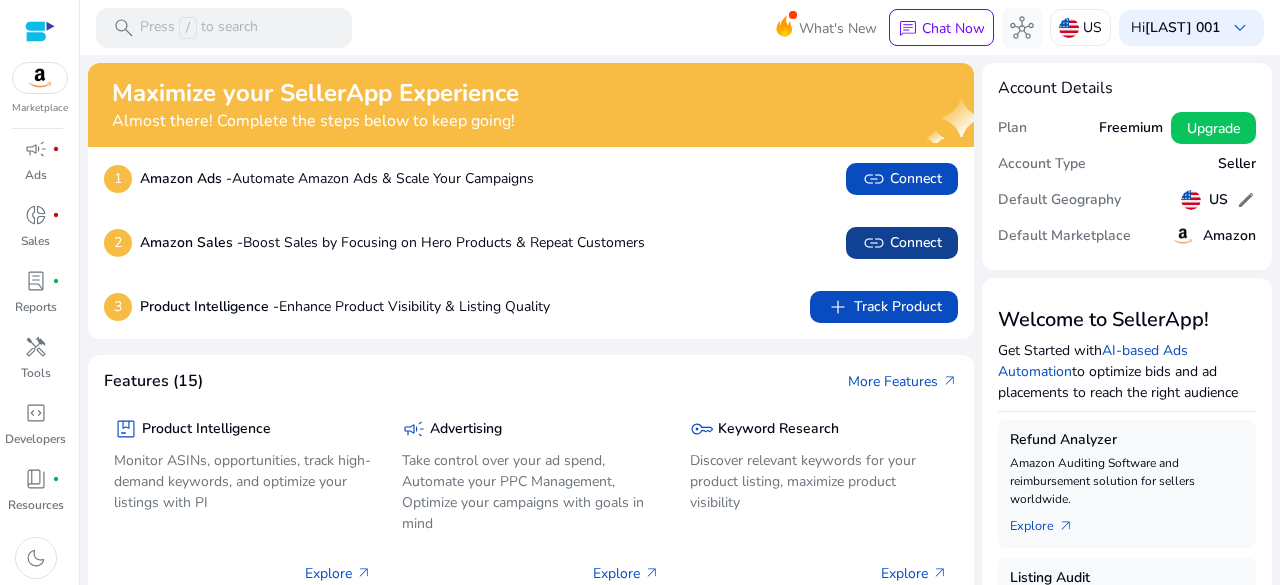click on "link   Connect" 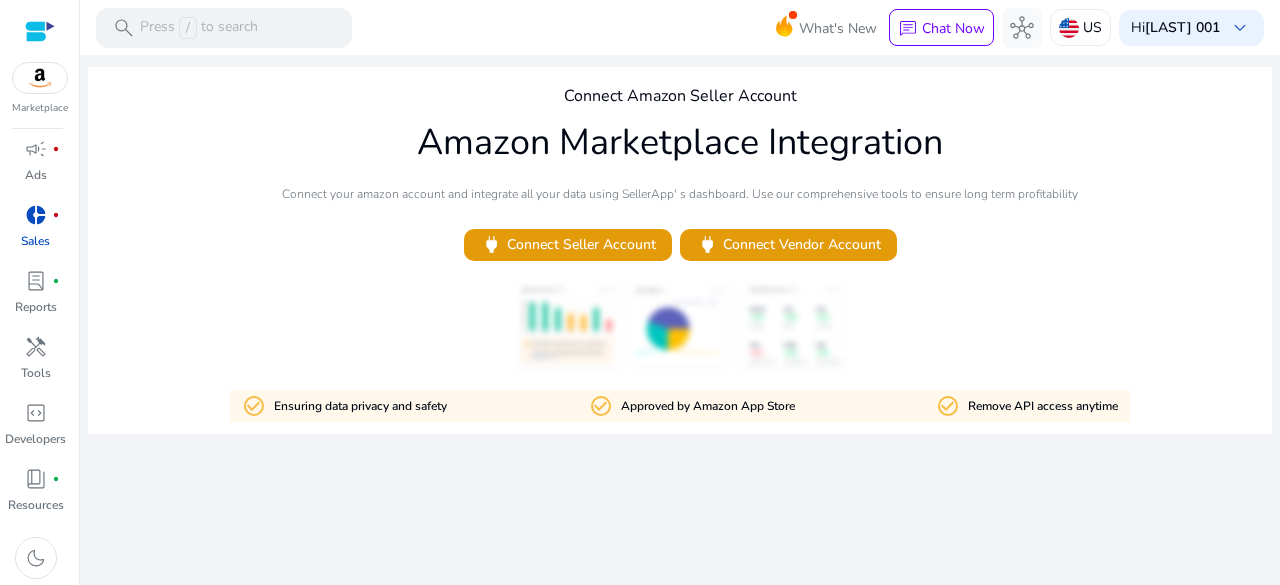 drag, startPoint x: 918, startPoint y: 237, endPoint x: 743, endPoint y: 449, distance: 274.89816 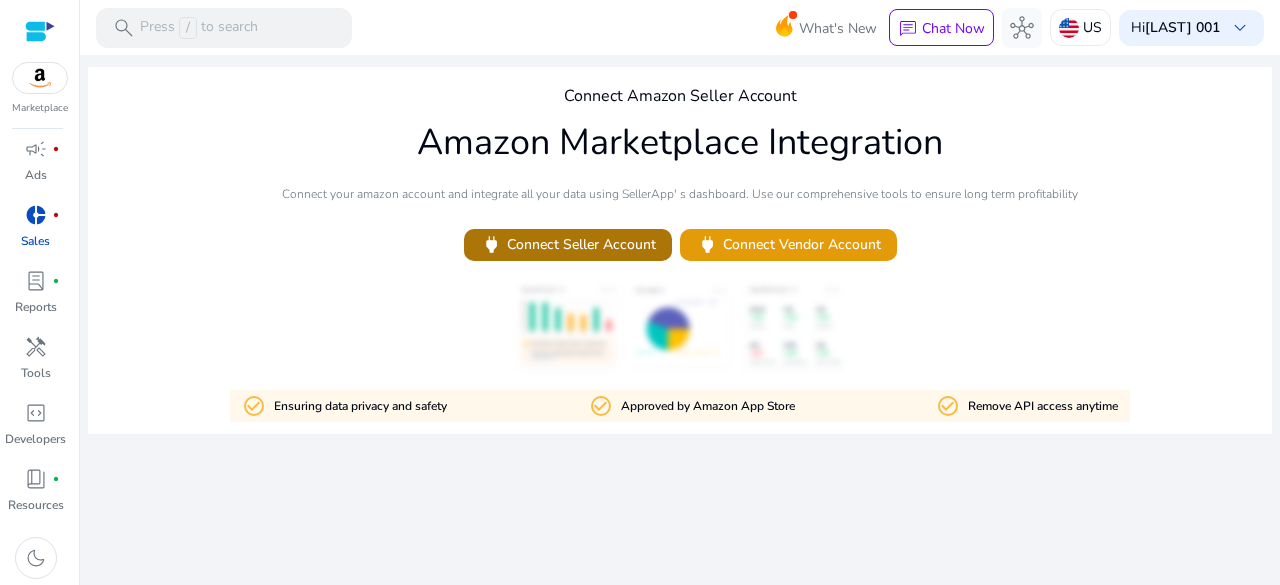 click on "power   Connect Seller Account" 